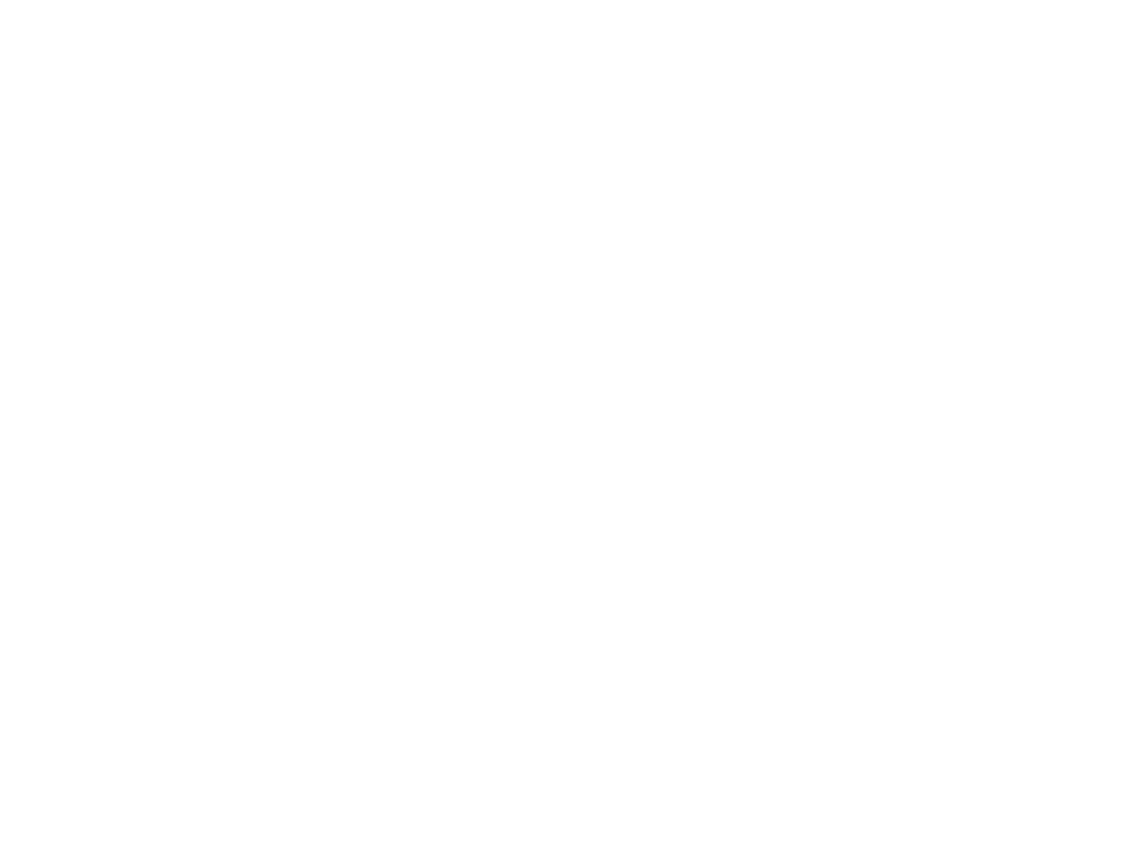 scroll, scrollTop: 0, scrollLeft: 0, axis: both 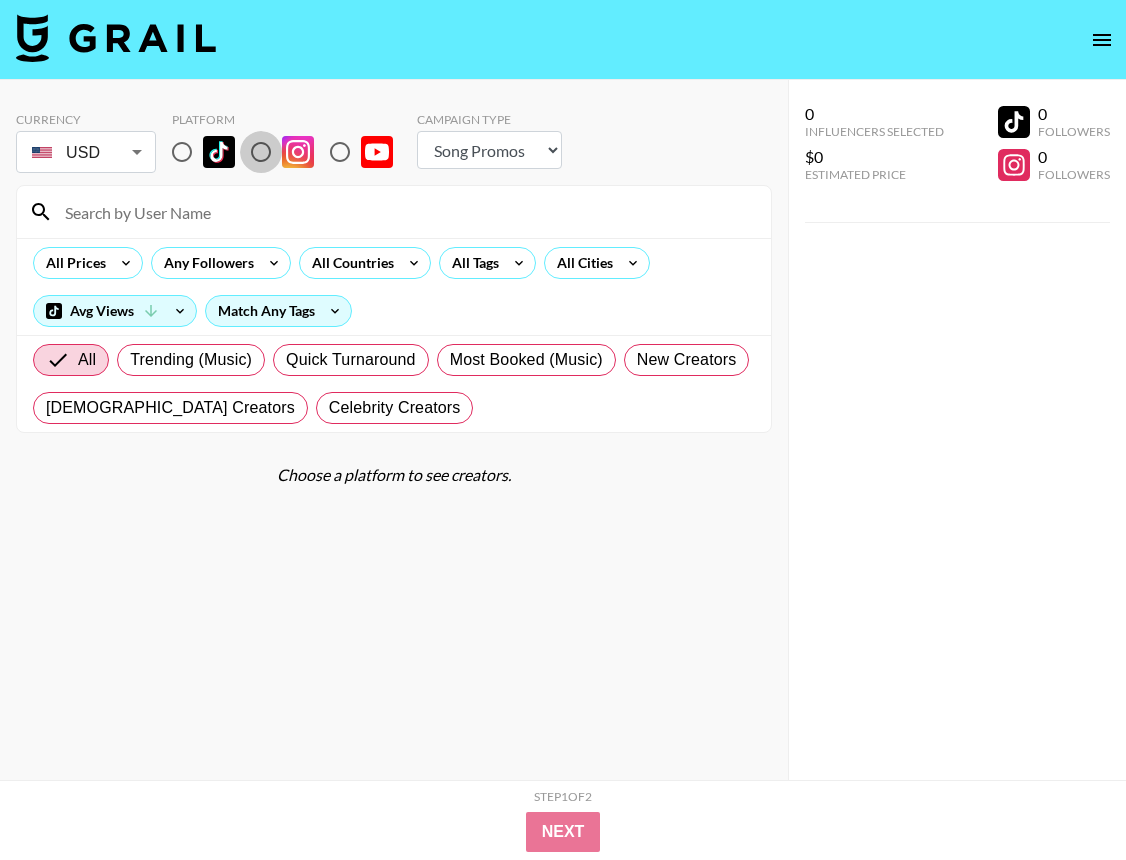 click at bounding box center [261, 152] 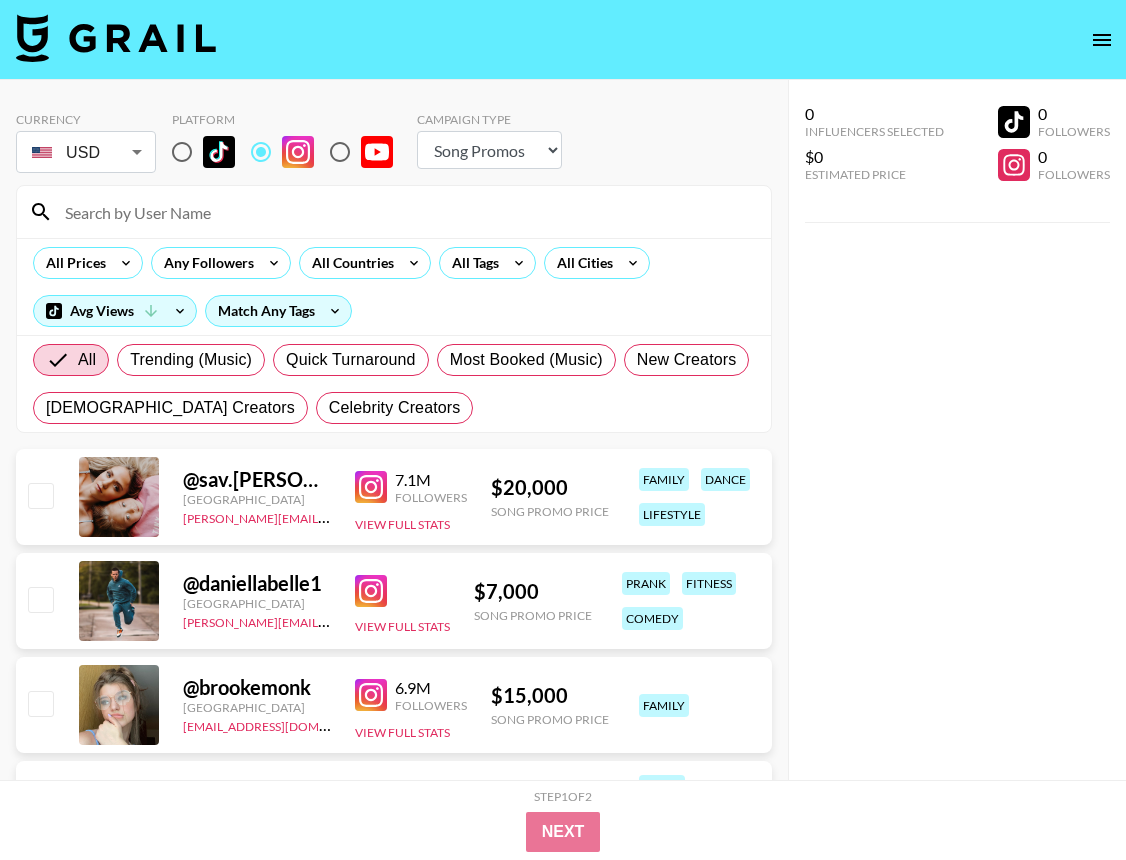 click at bounding box center [406, 212] 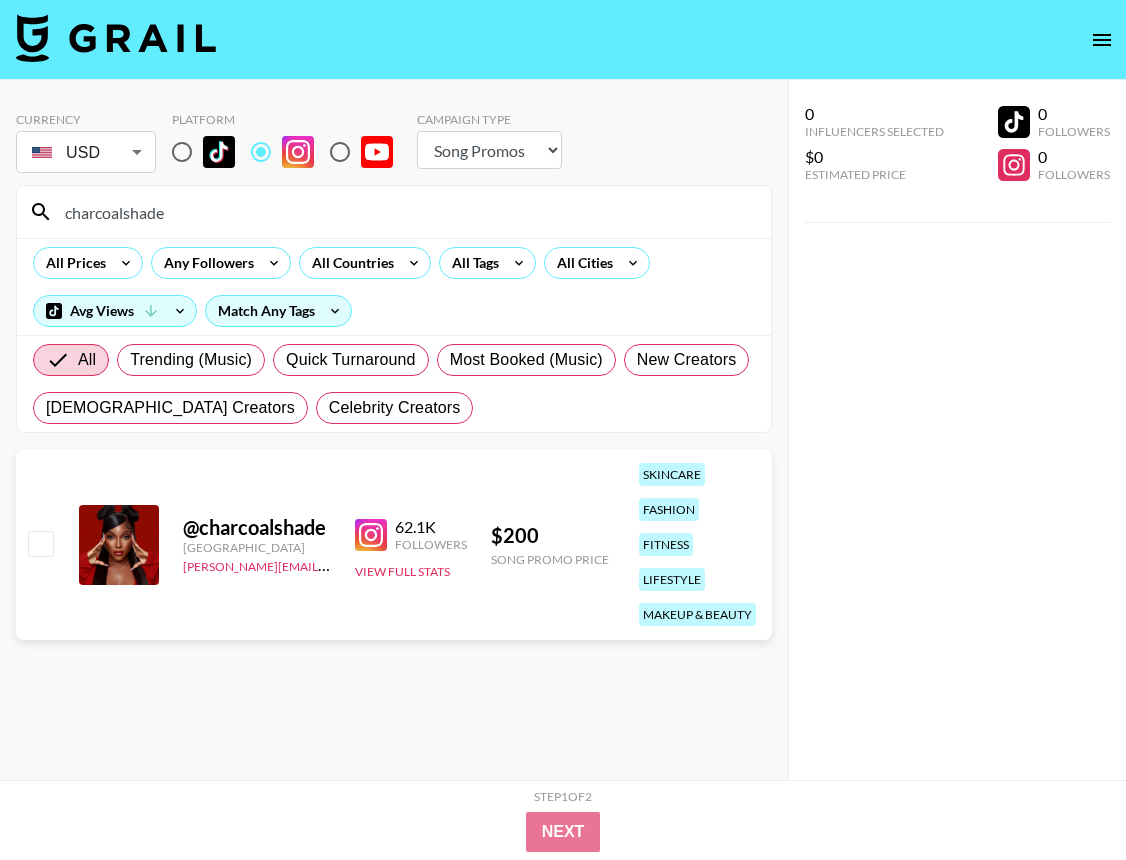 click on "charcoalshade" at bounding box center (406, 212) 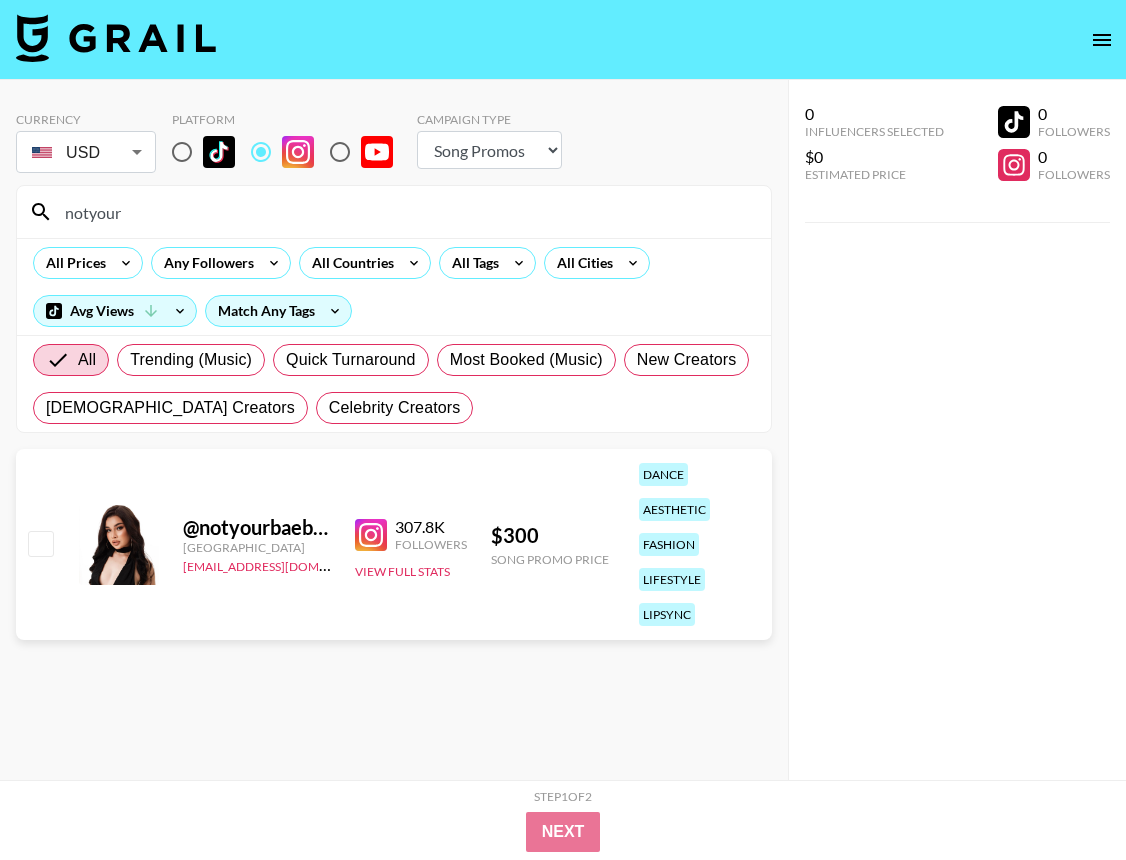 type on "notyour" 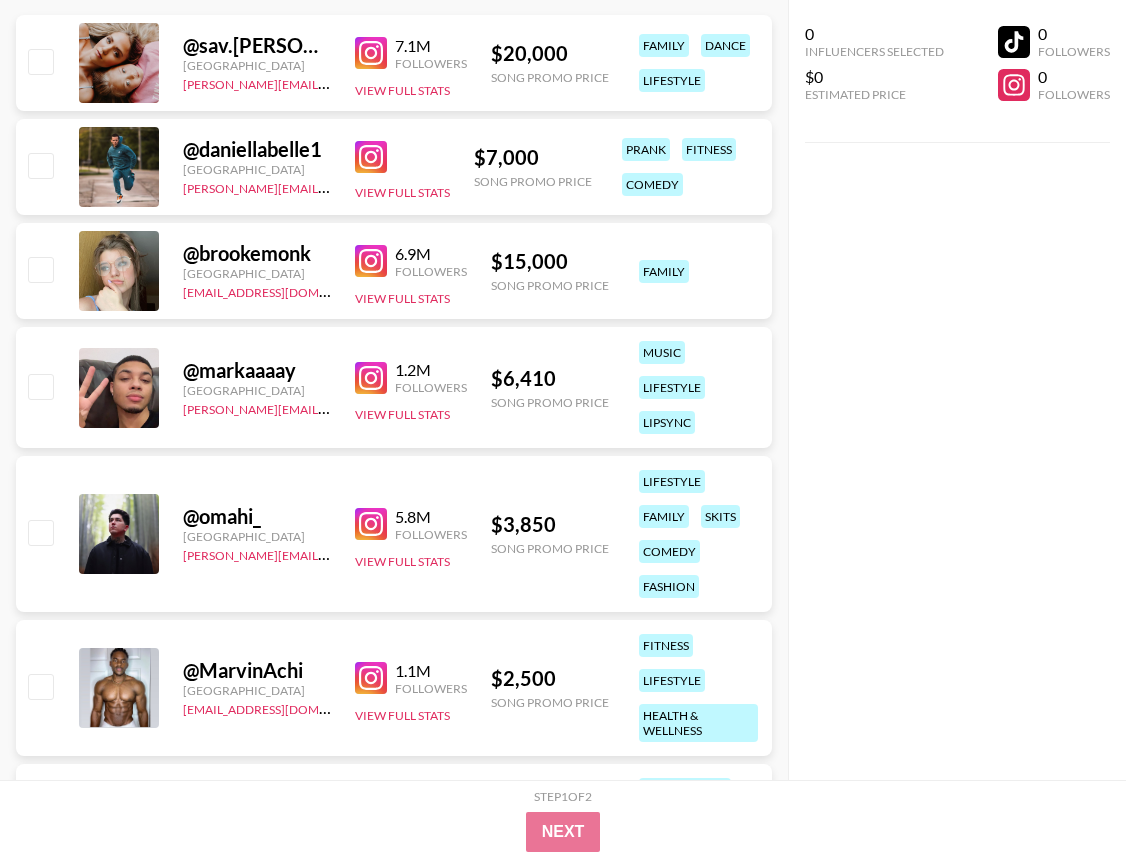 scroll, scrollTop: 0, scrollLeft: 0, axis: both 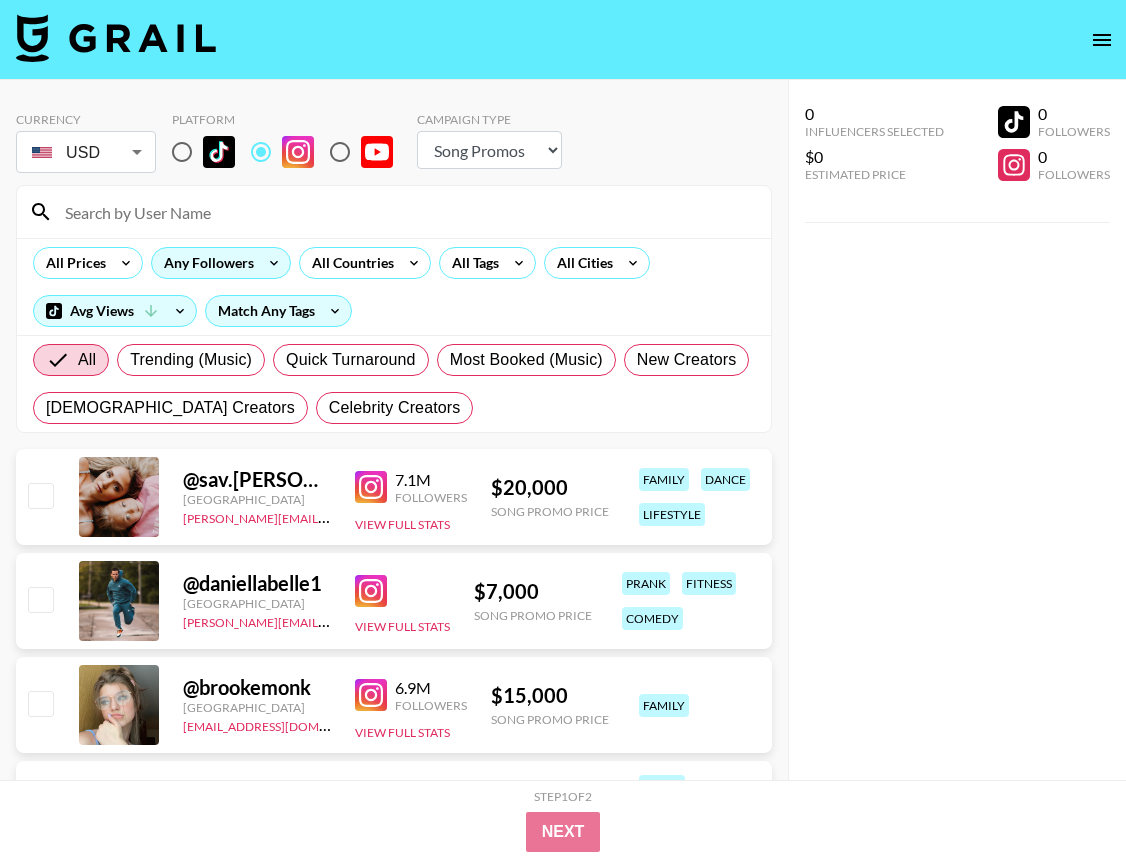 type 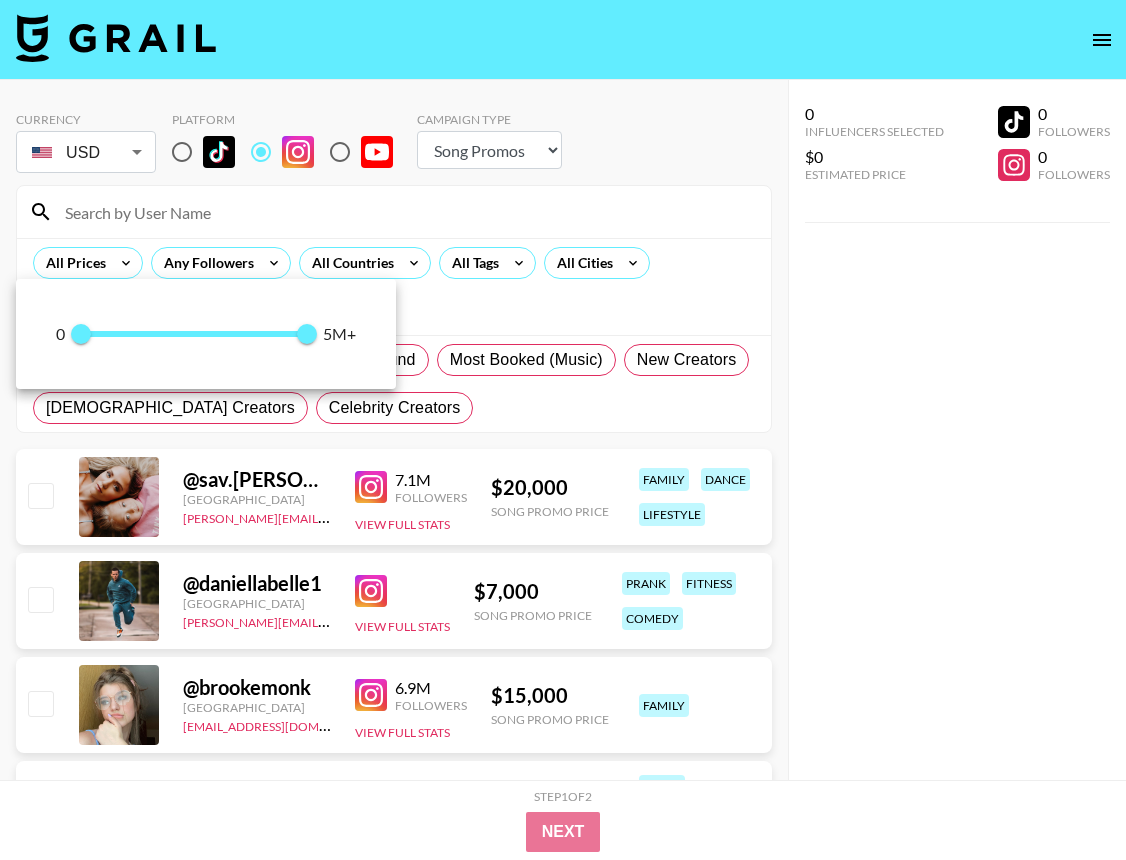 click at bounding box center (563, 430) 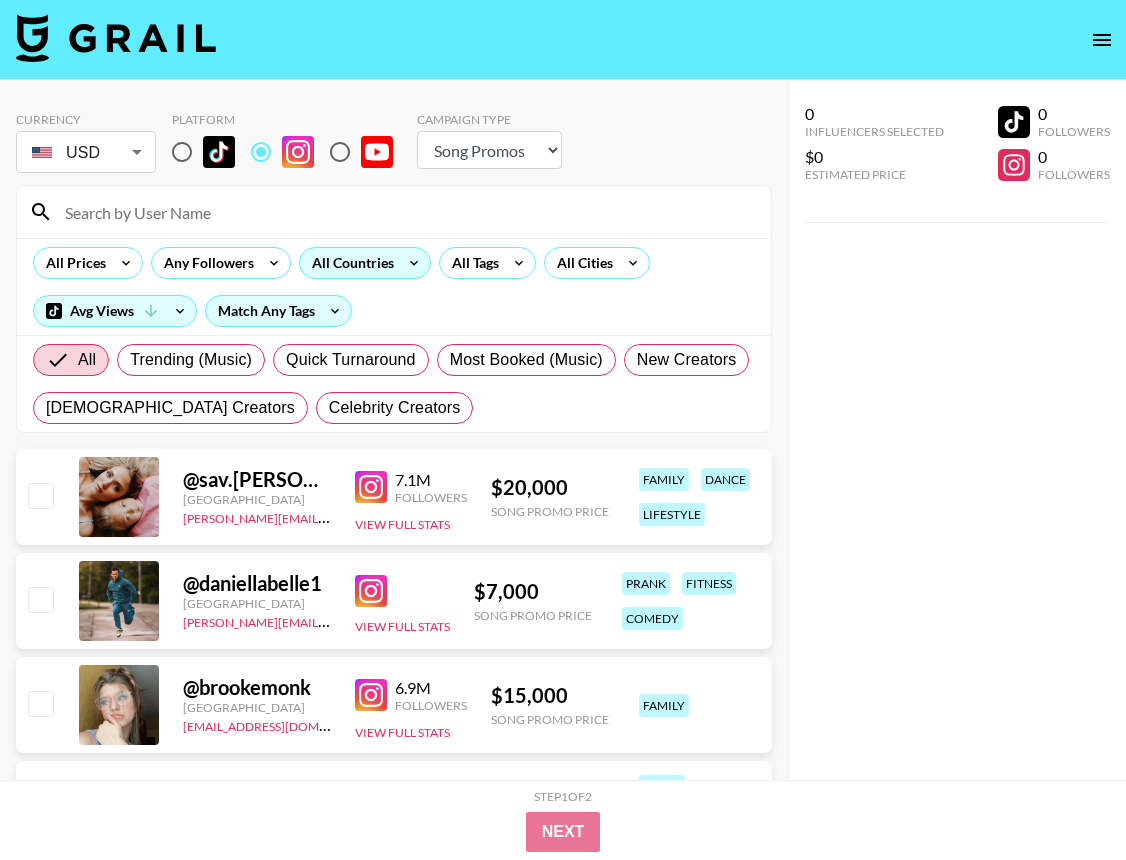 click on "All Countries" at bounding box center [349, 263] 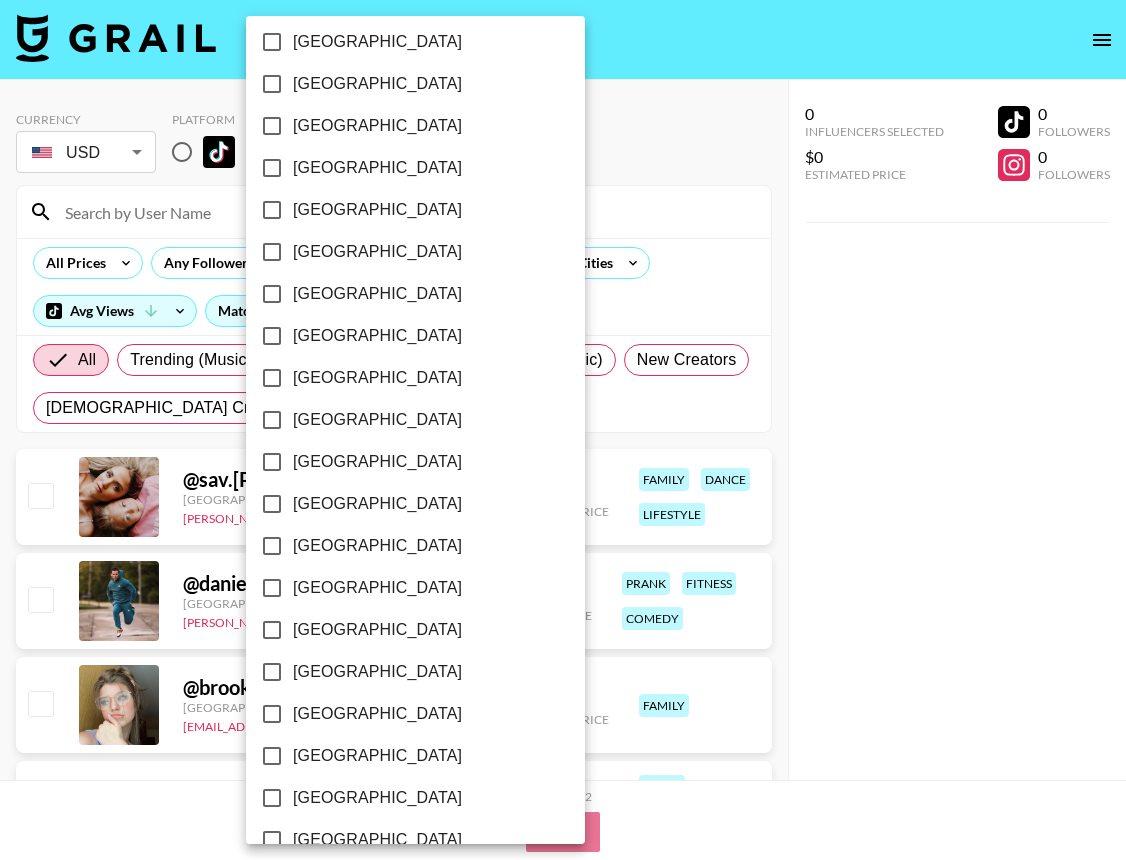 scroll, scrollTop: 1472, scrollLeft: 0, axis: vertical 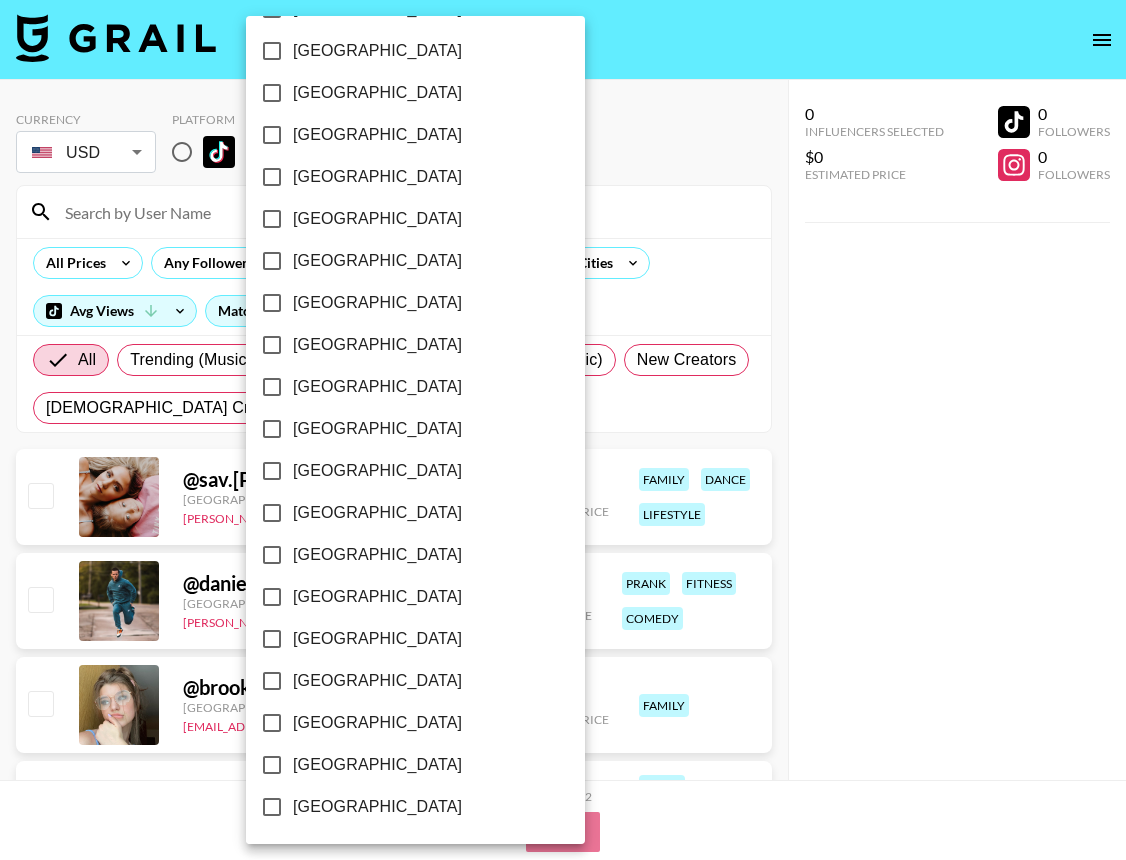click on "[GEOGRAPHIC_DATA]" at bounding box center [377, 387] 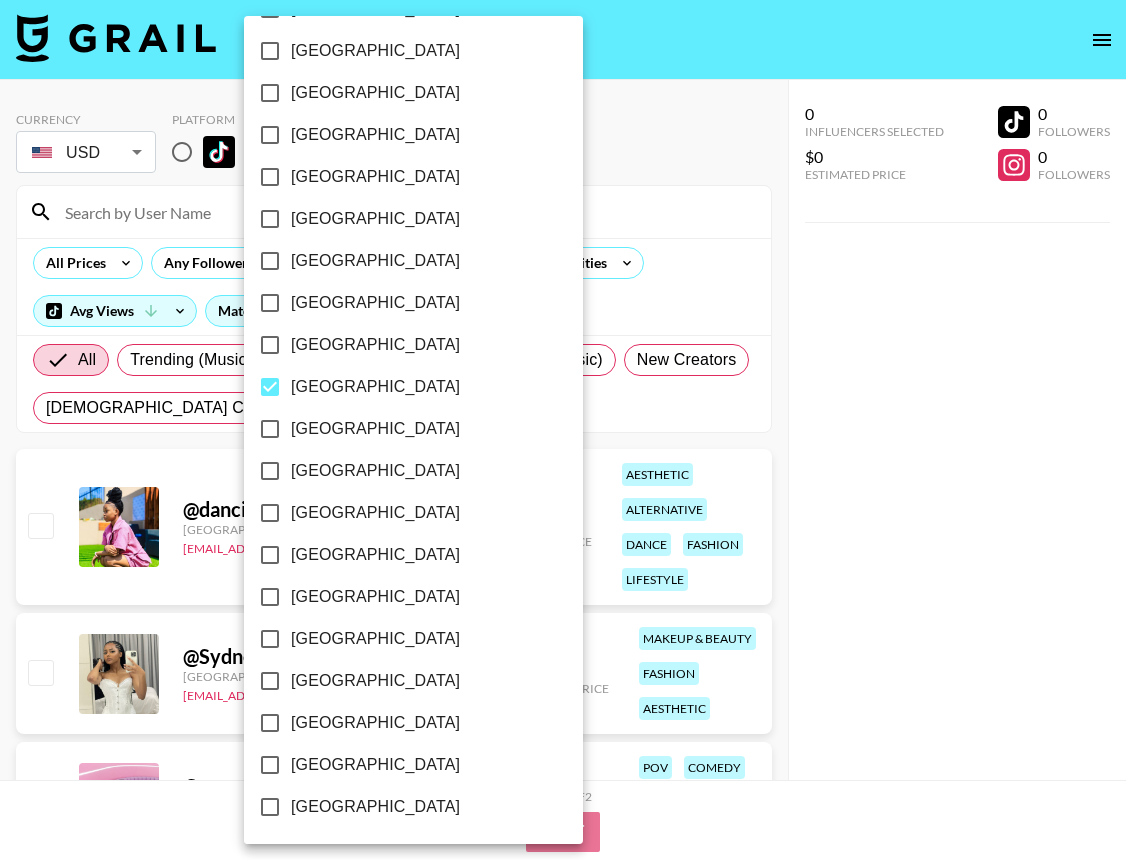 click at bounding box center (563, 430) 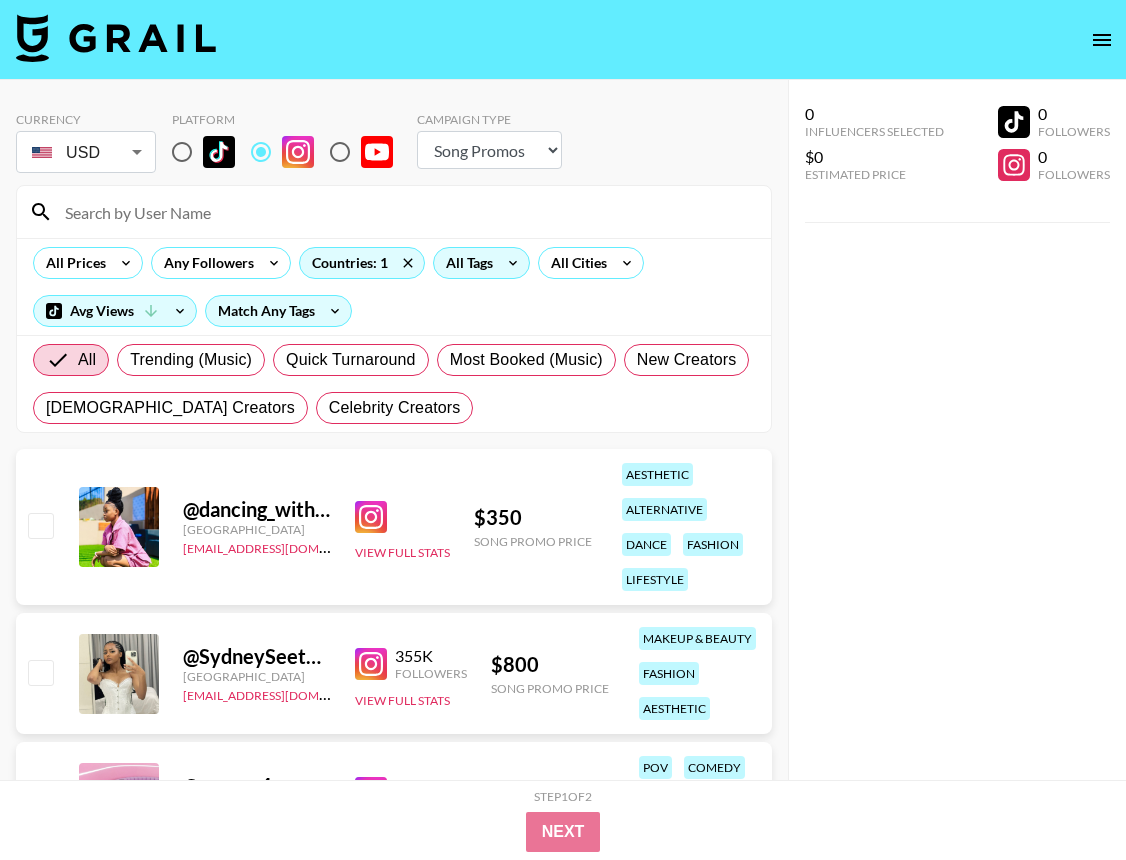 click on "All Tags" at bounding box center (465, 263) 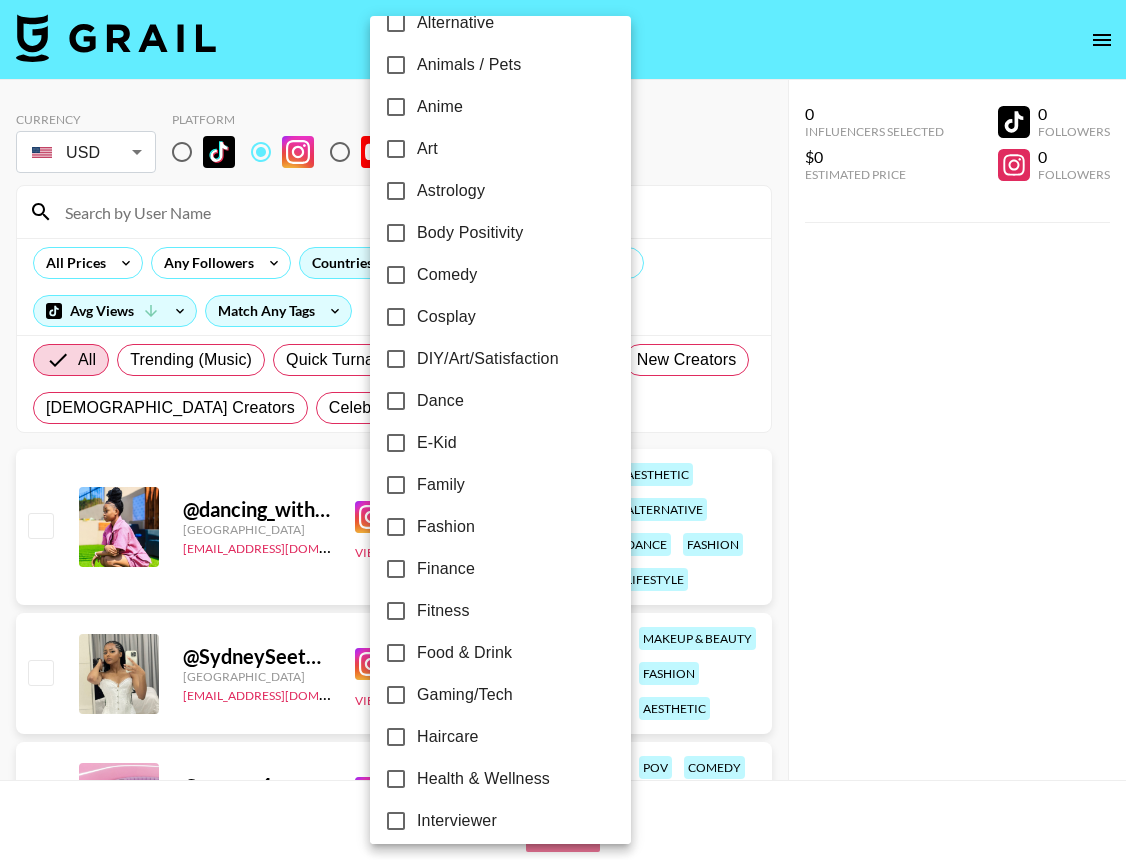 scroll, scrollTop: 158, scrollLeft: 0, axis: vertical 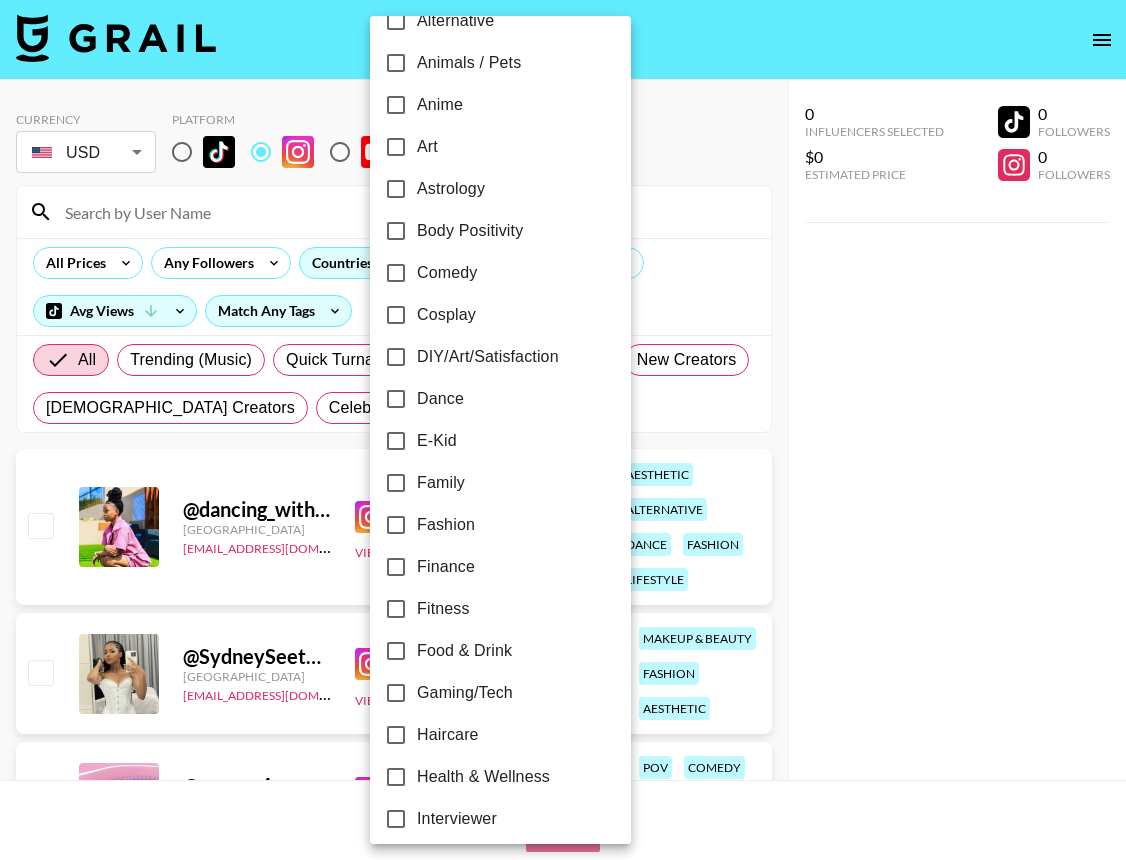 click on "Fashion" at bounding box center (446, 525) 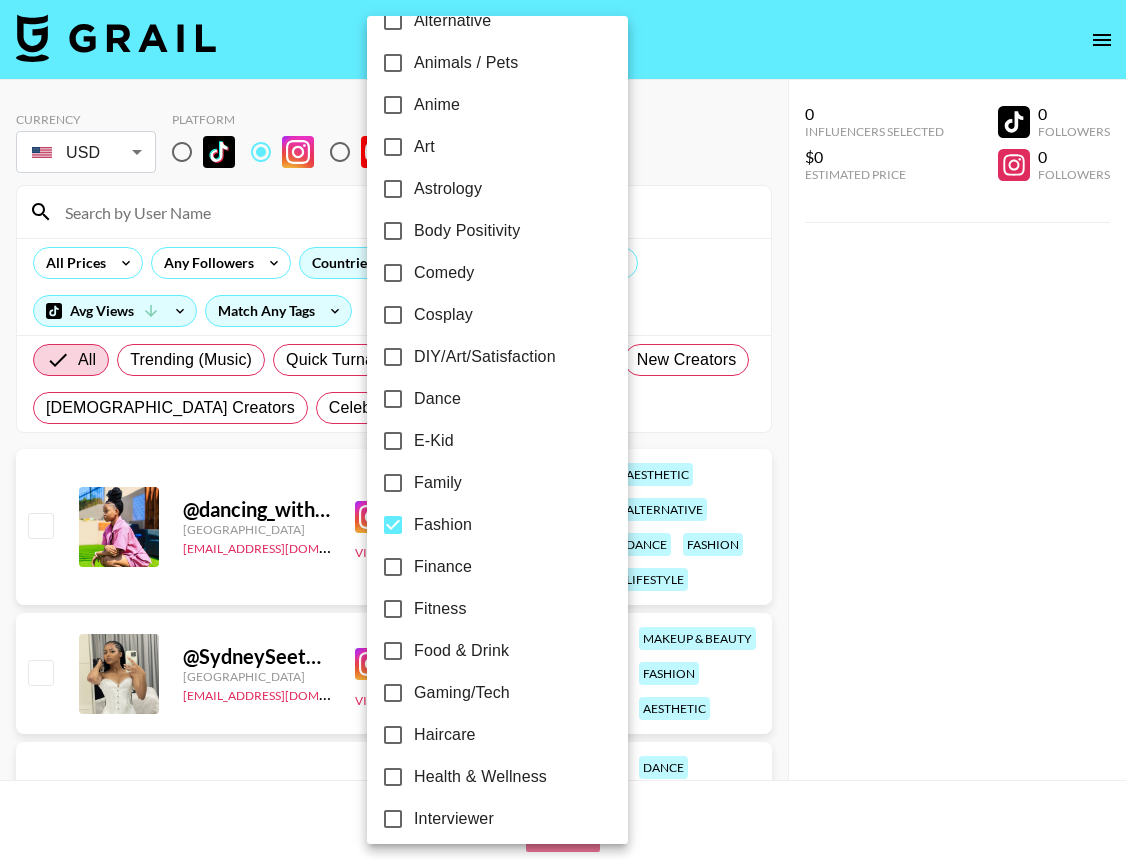 click at bounding box center (563, 430) 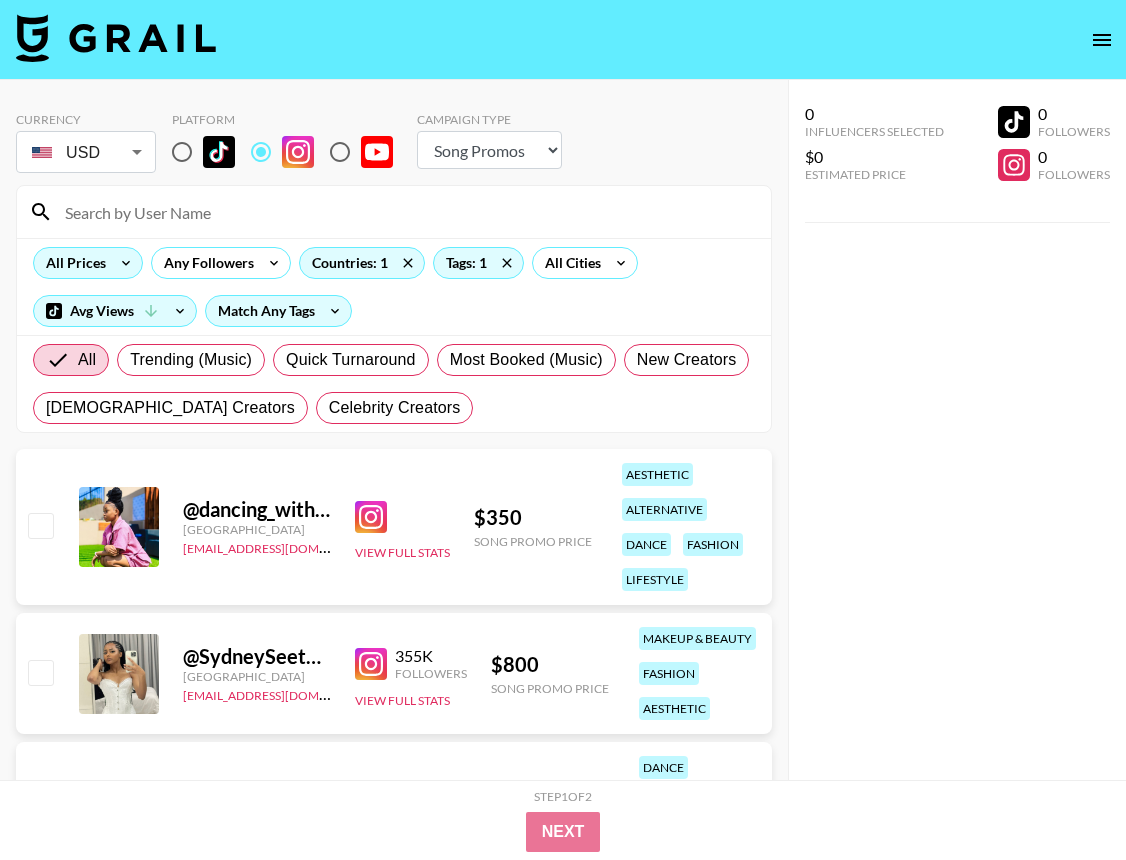 click on "All Prices" at bounding box center [72, 263] 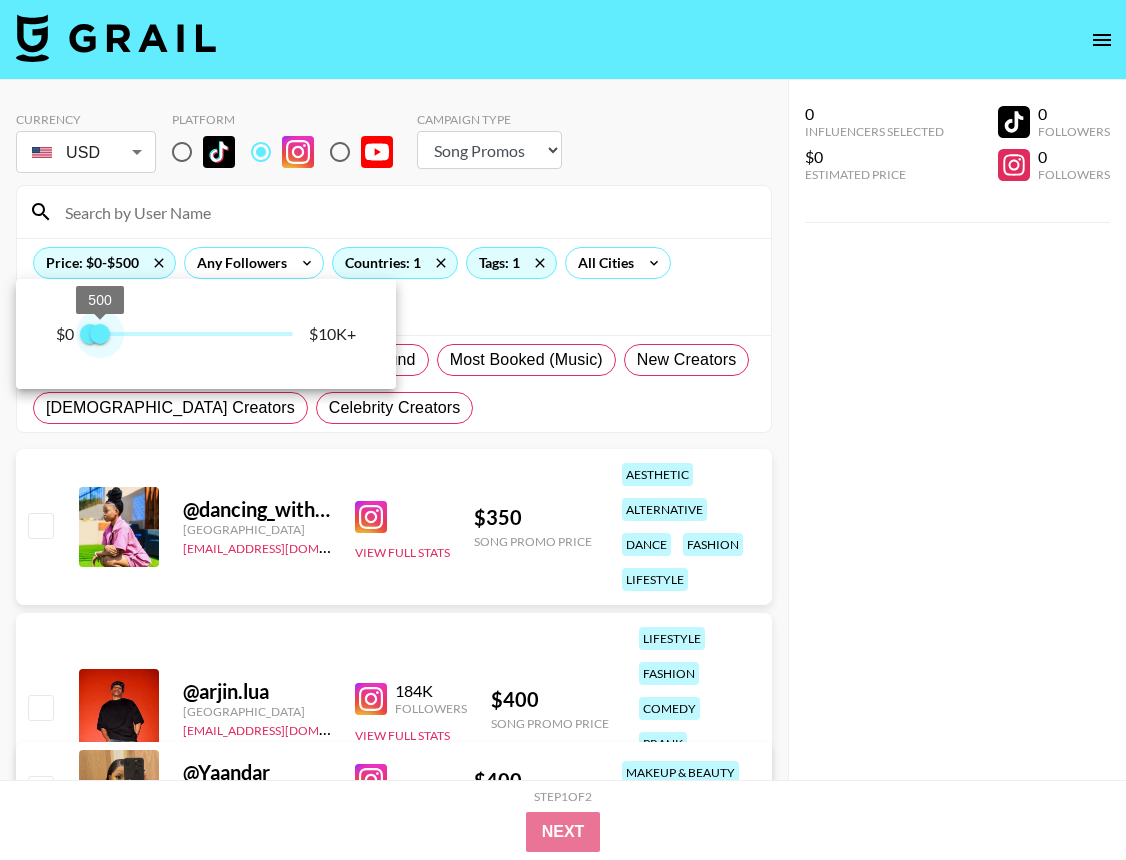 type on "750" 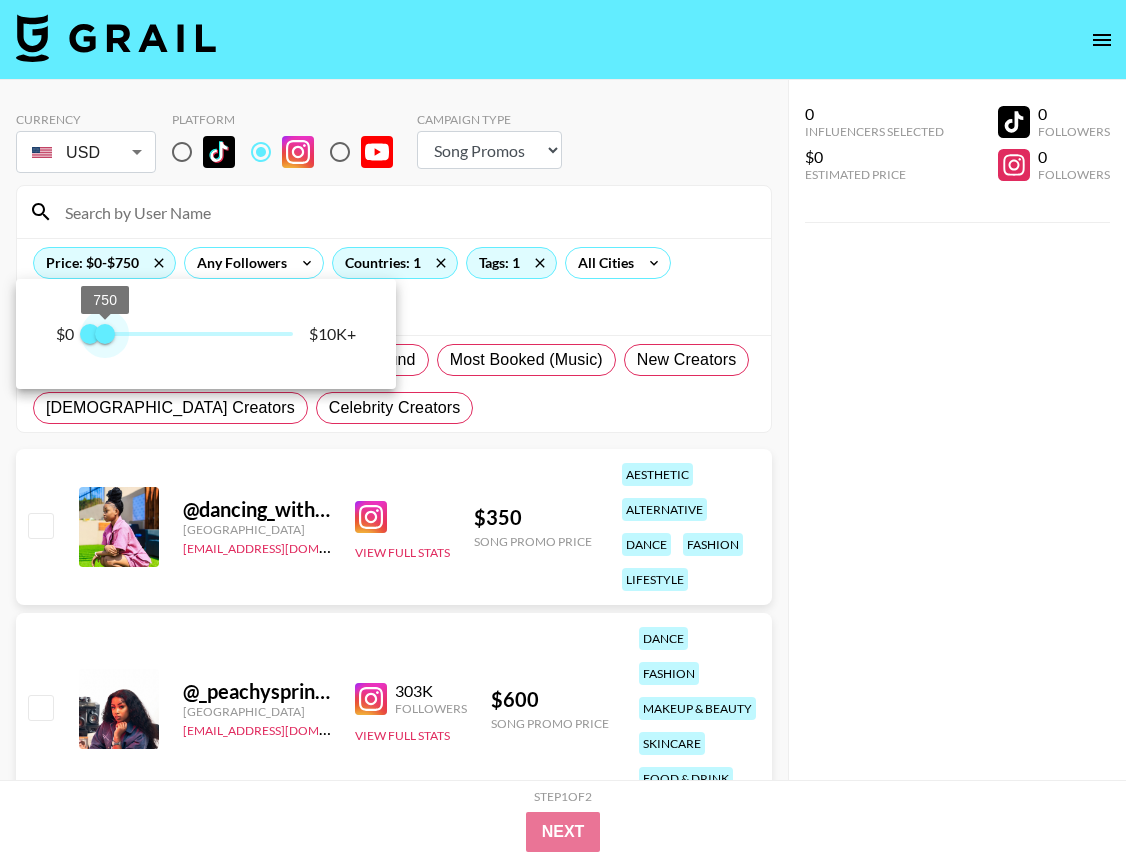 drag, startPoint x: 286, startPoint y: 335, endPoint x: 107, endPoint y: 336, distance: 179.00279 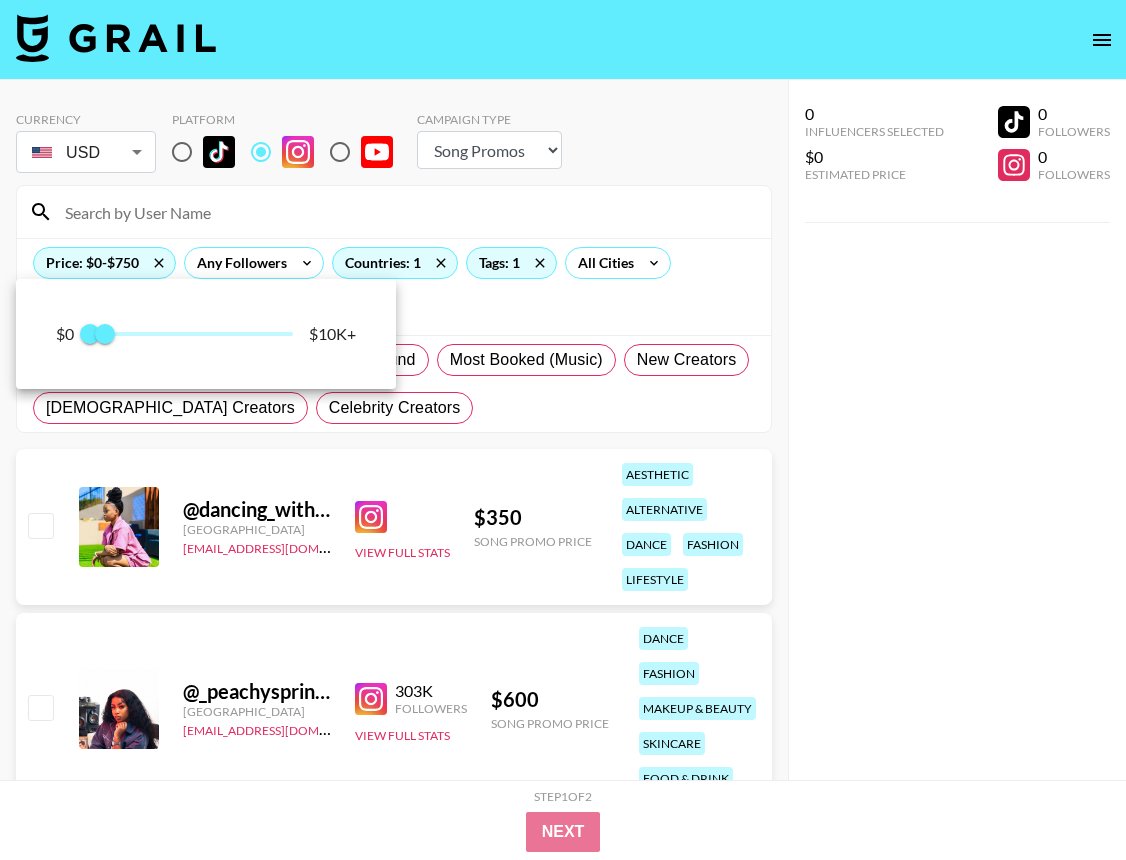 click at bounding box center [563, 430] 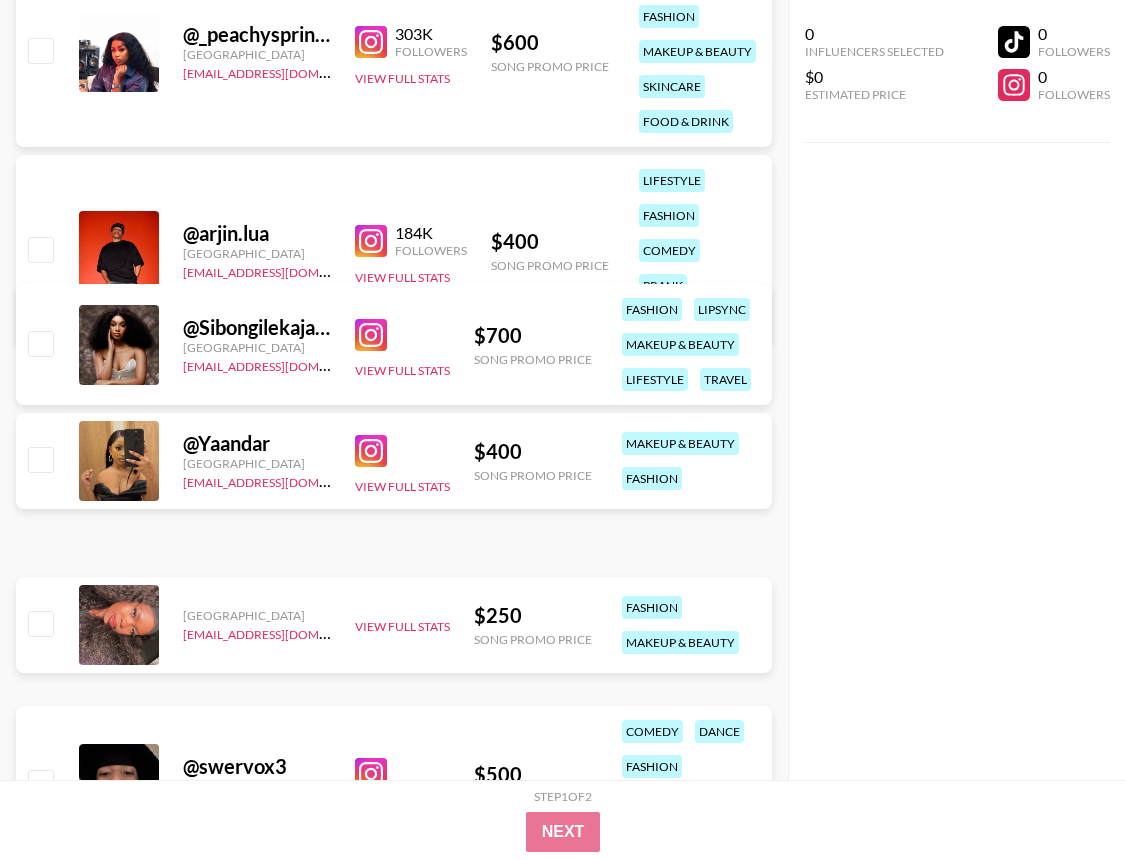 scroll, scrollTop: 1401, scrollLeft: 0, axis: vertical 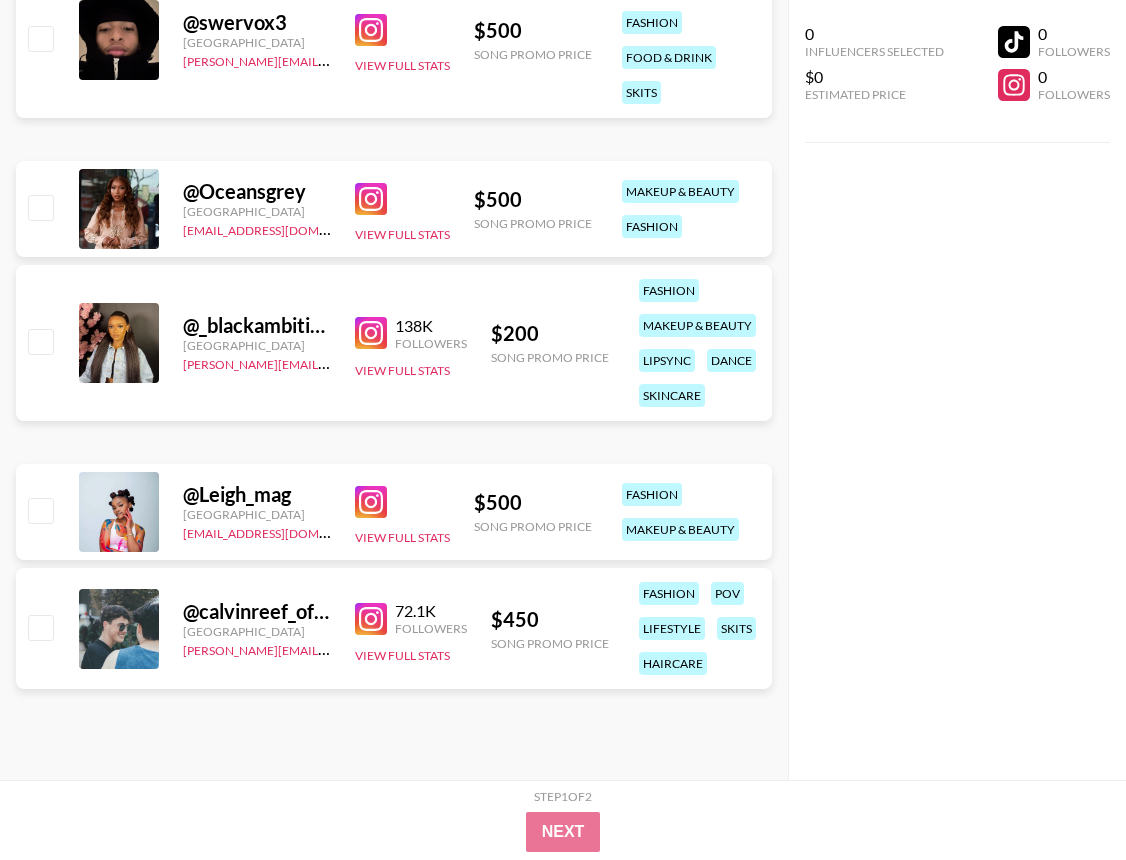 click at bounding box center [371, 502] 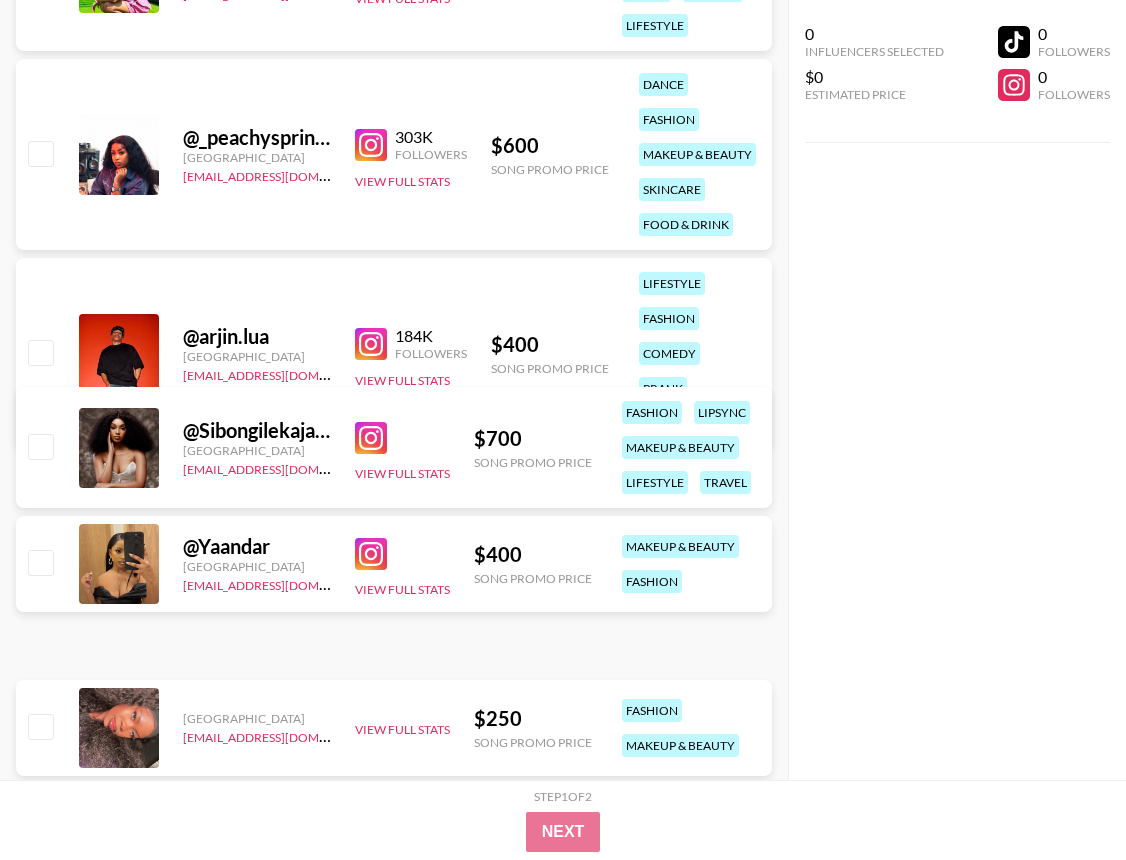 scroll, scrollTop: 0, scrollLeft: 0, axis: both 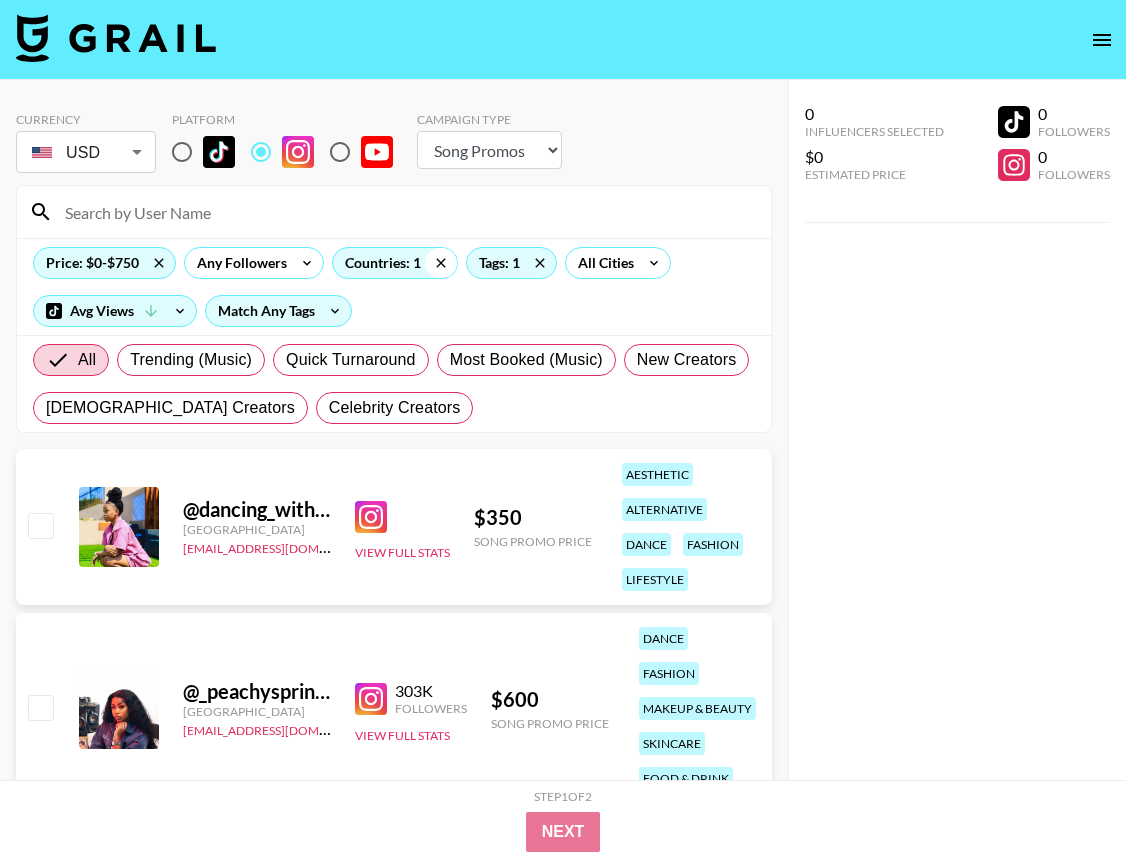 click 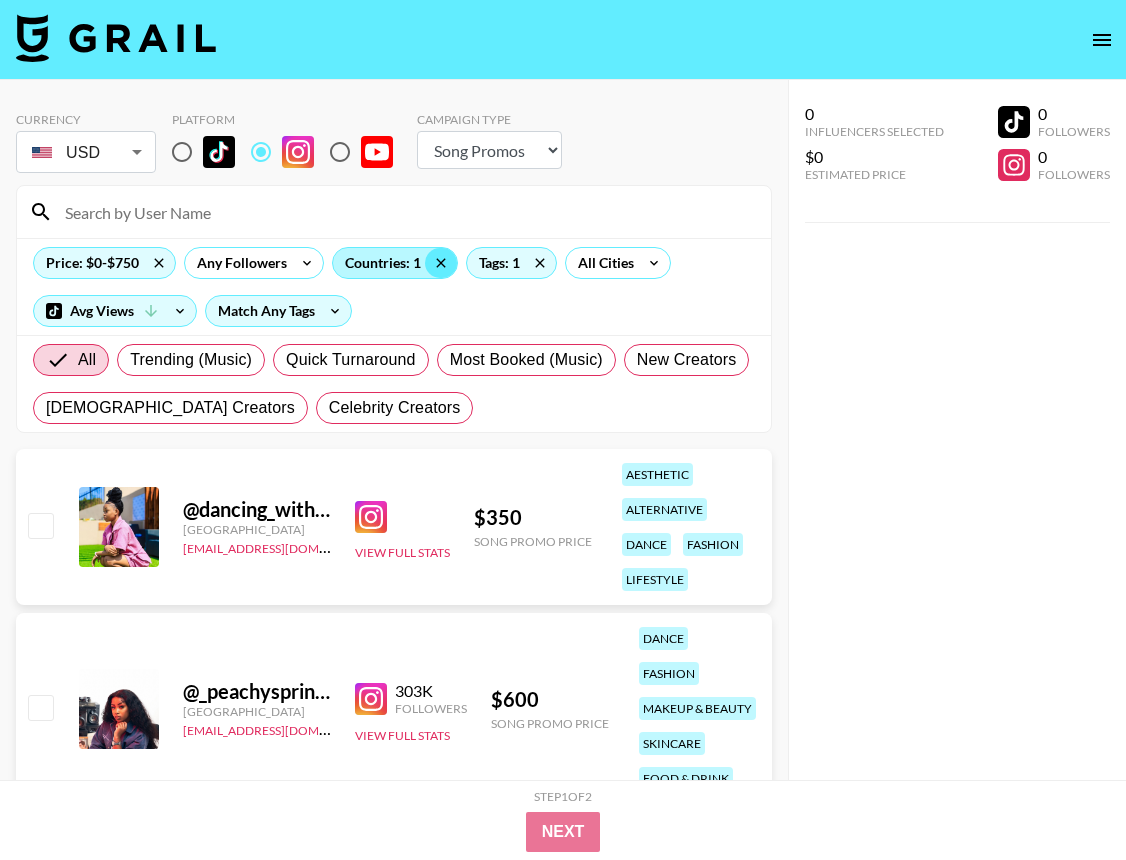 click on "Countries: 1" at bounding box center [395, 263] 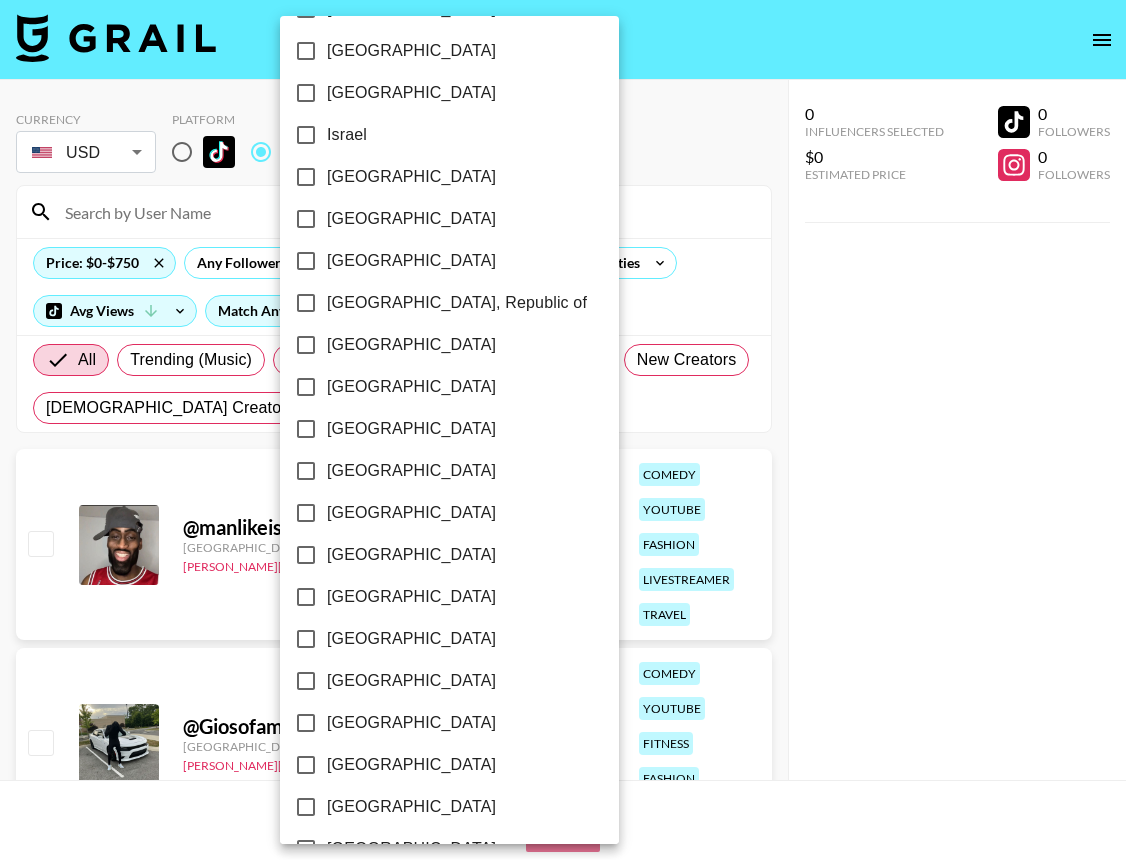 scroll, scrollTop: 997, scrollLeft: 0, axis: vertical 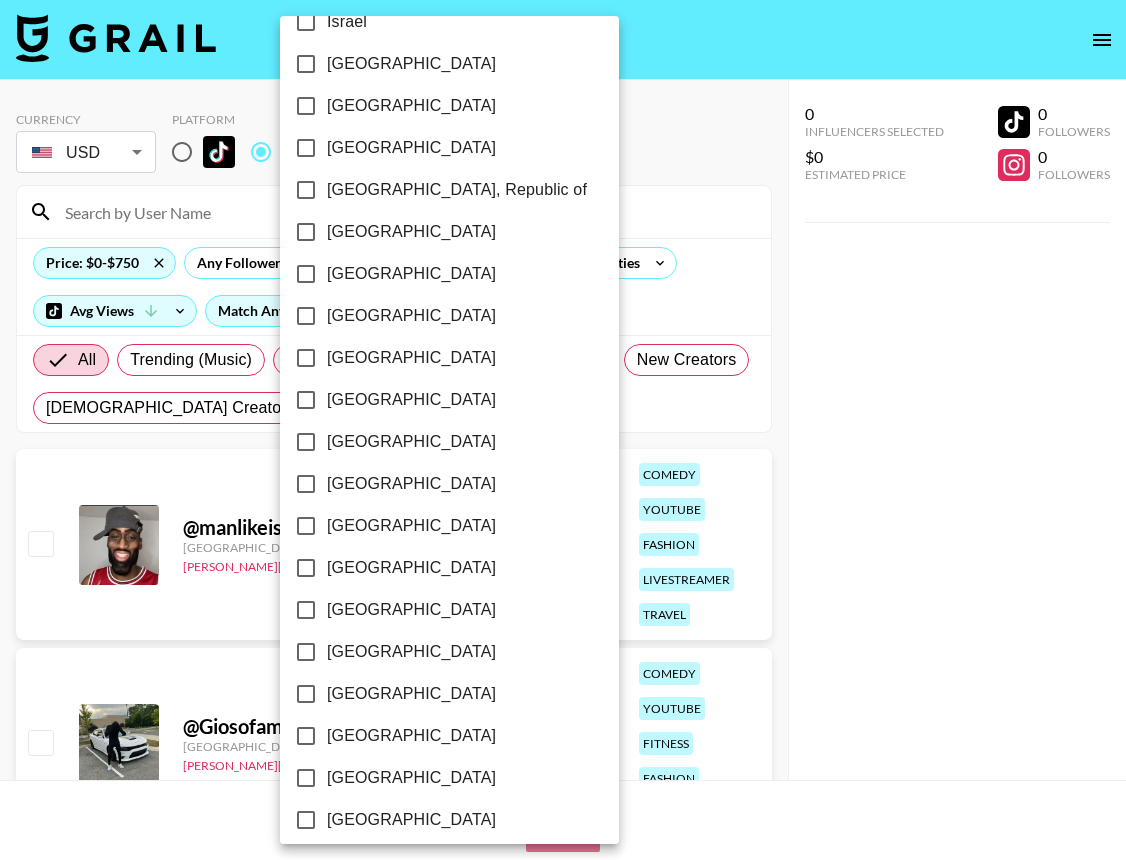 click on "[GEOGRAPHIC_DATA]" at bounding box center (411, 442) 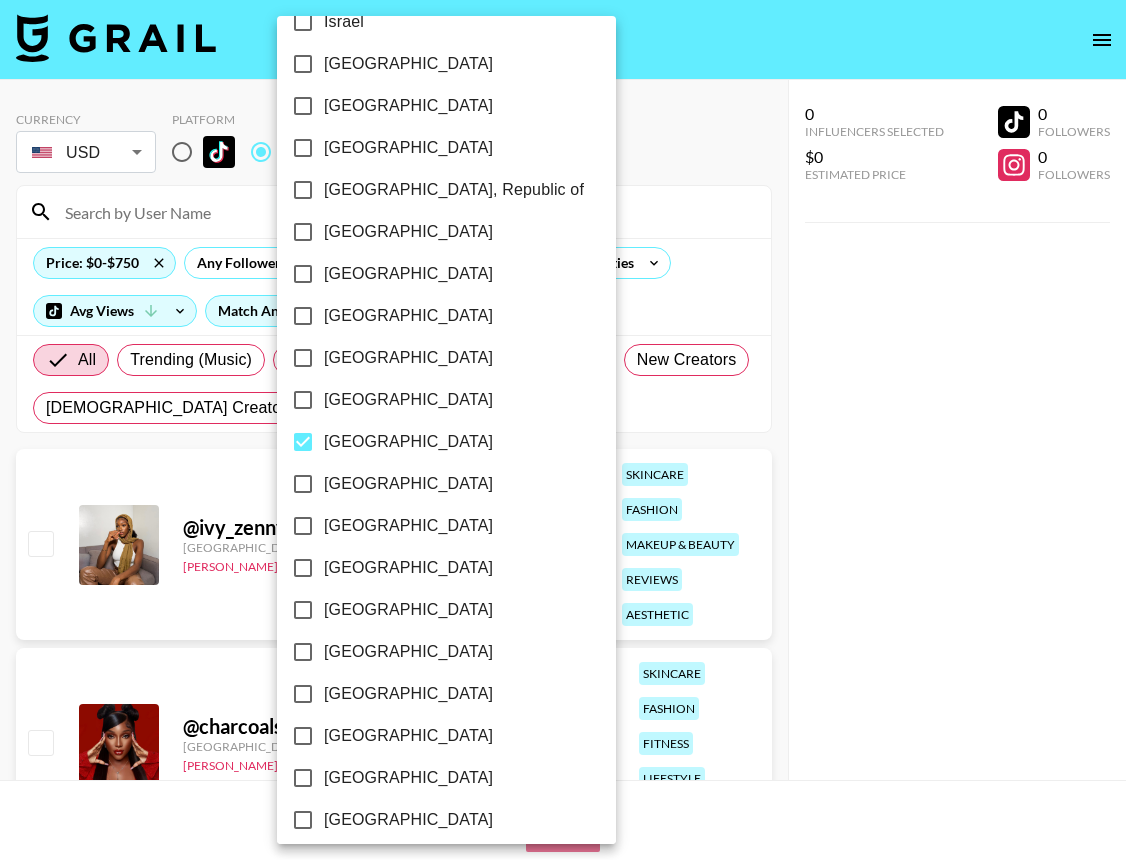 click at bounding box center (563, 430) 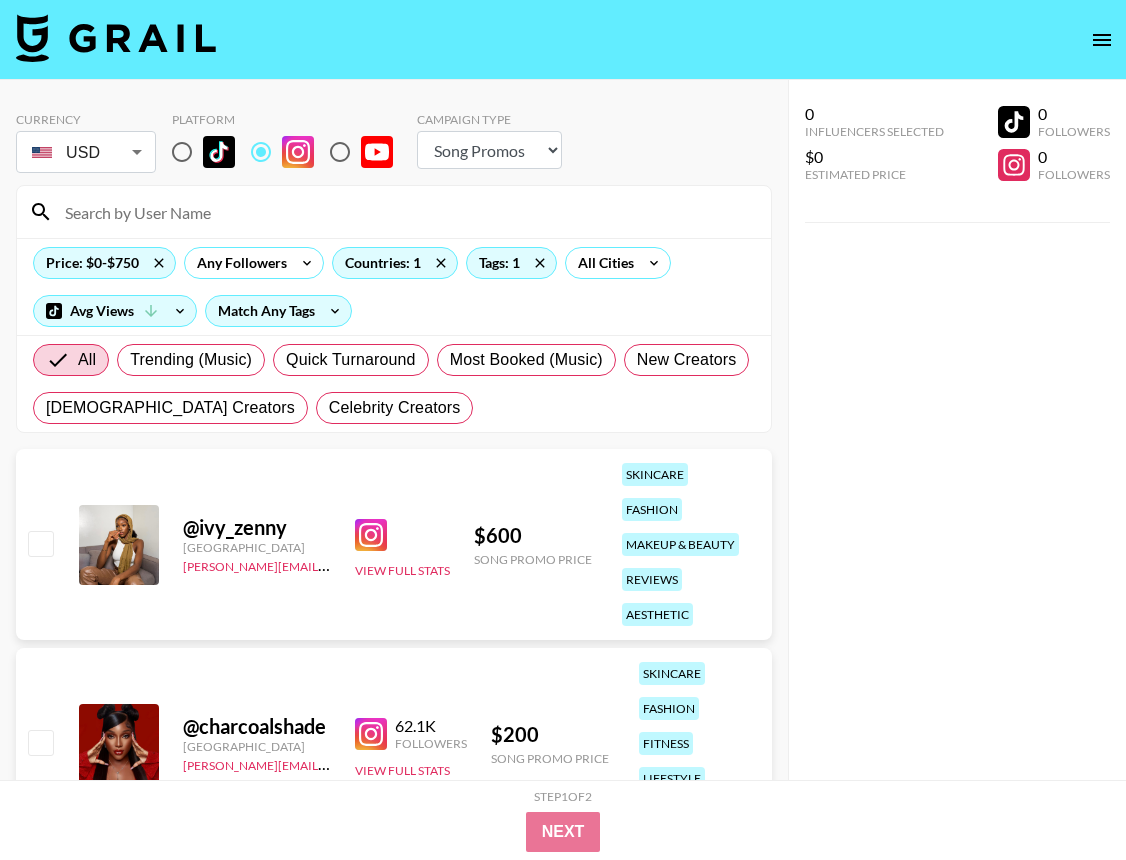 scroll, scrollTop: 115, scrollLeft: 0, axis: vertical 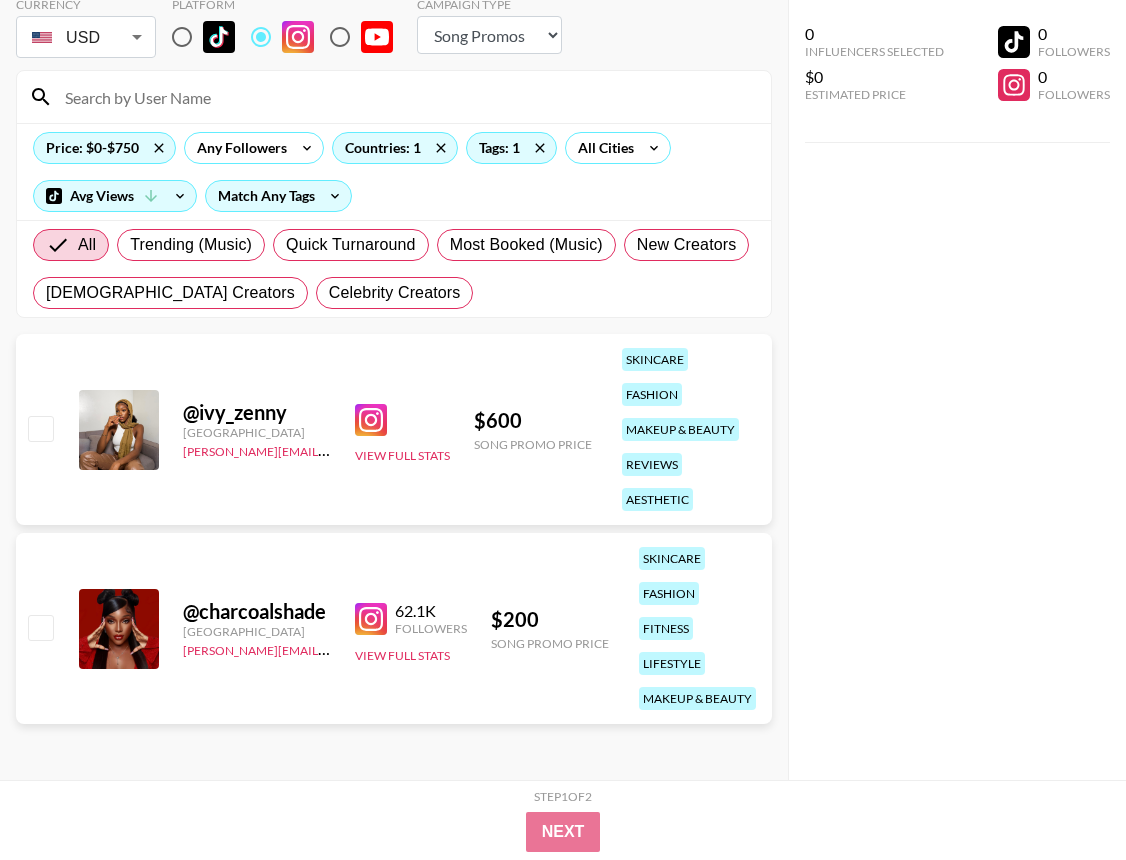 click at bounding box center [371, 420] 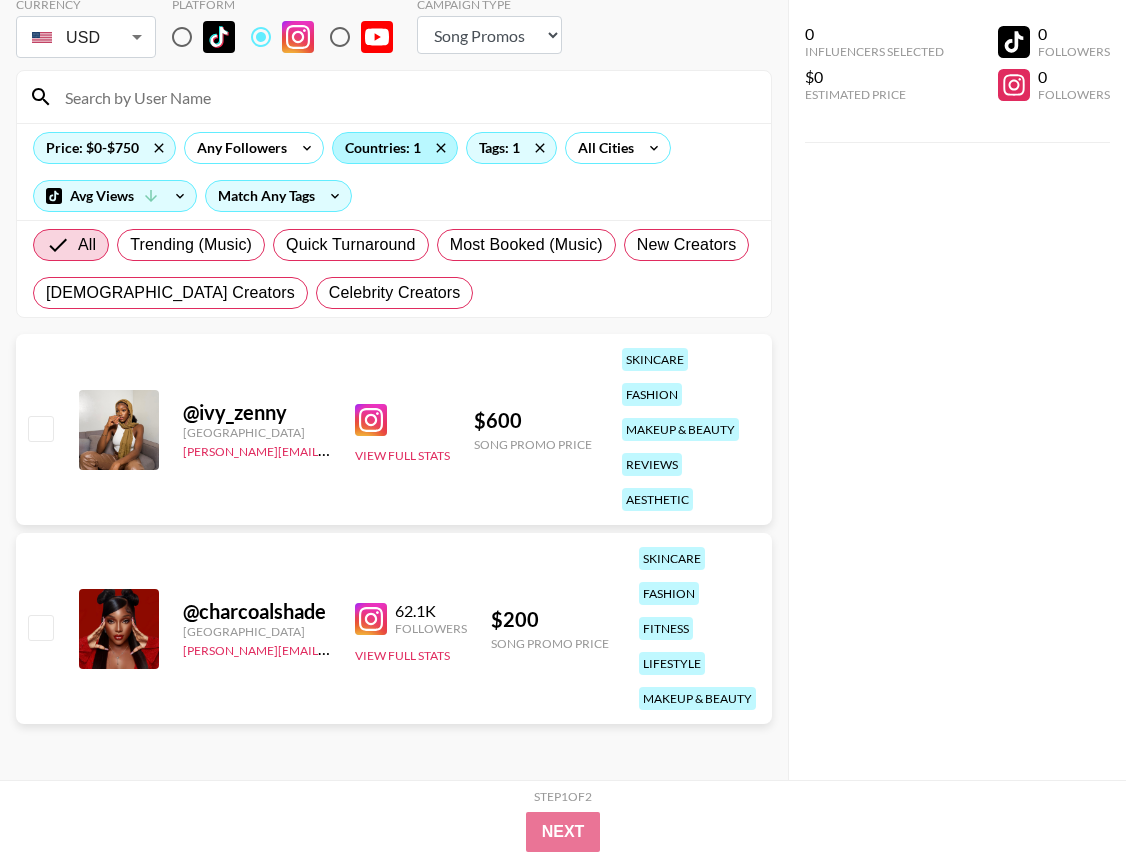 click on "Countries: 1" at bounding box center (395, 148) 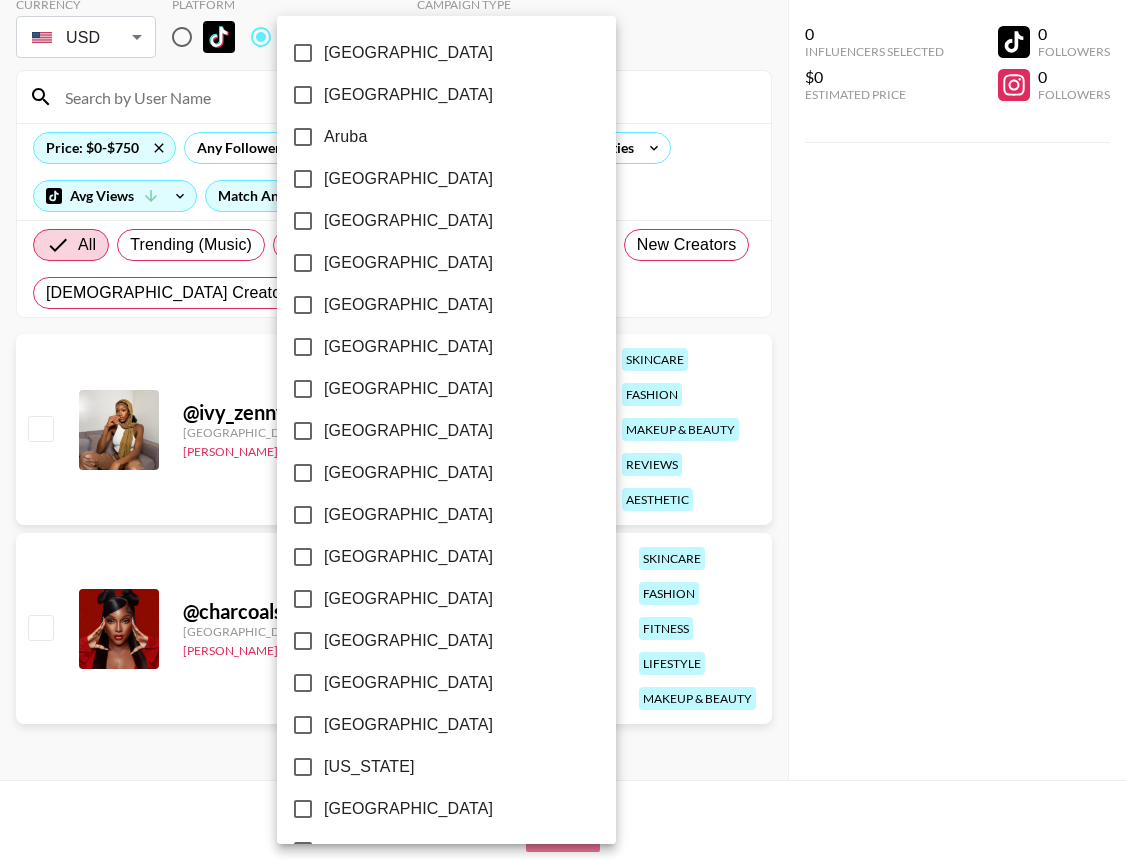 scroll, scrollTop: 1472, scrollLeft: 0, axis: vertical 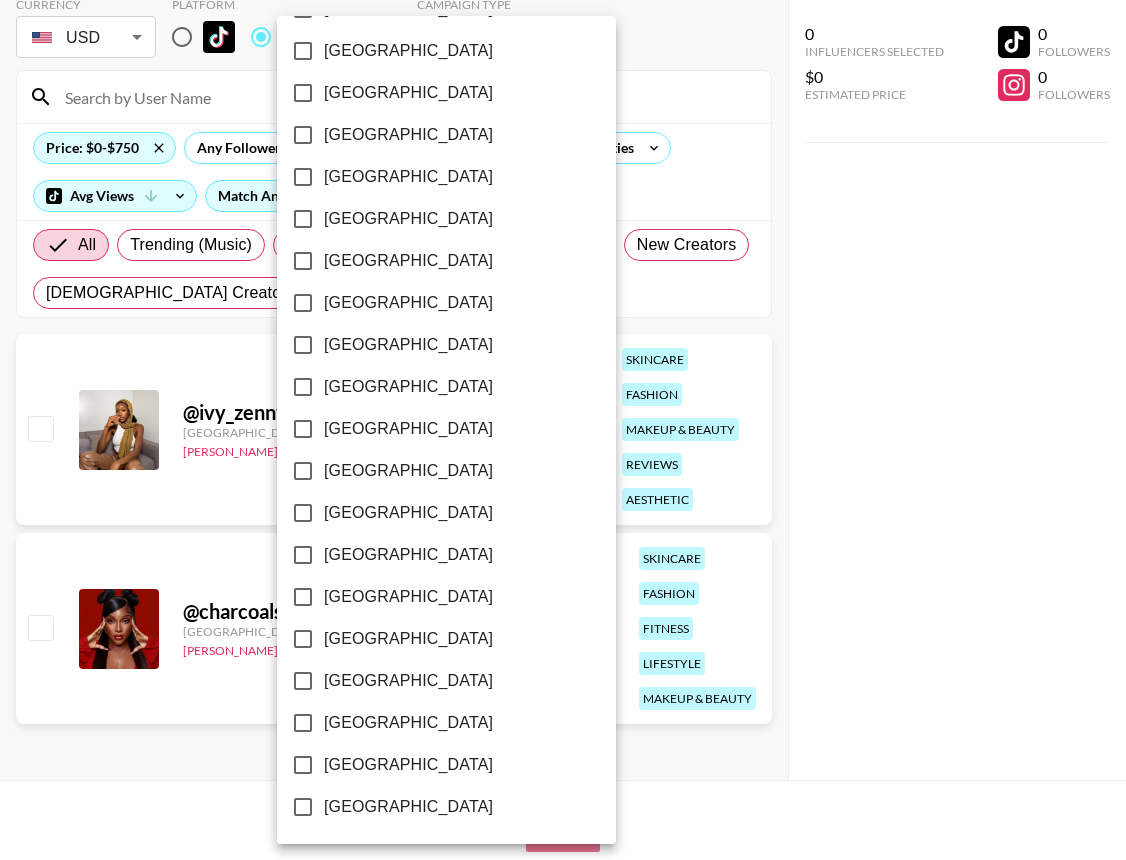 click on "[GEOGRAPHIC_DATA]" at bounding box center (408, 807) 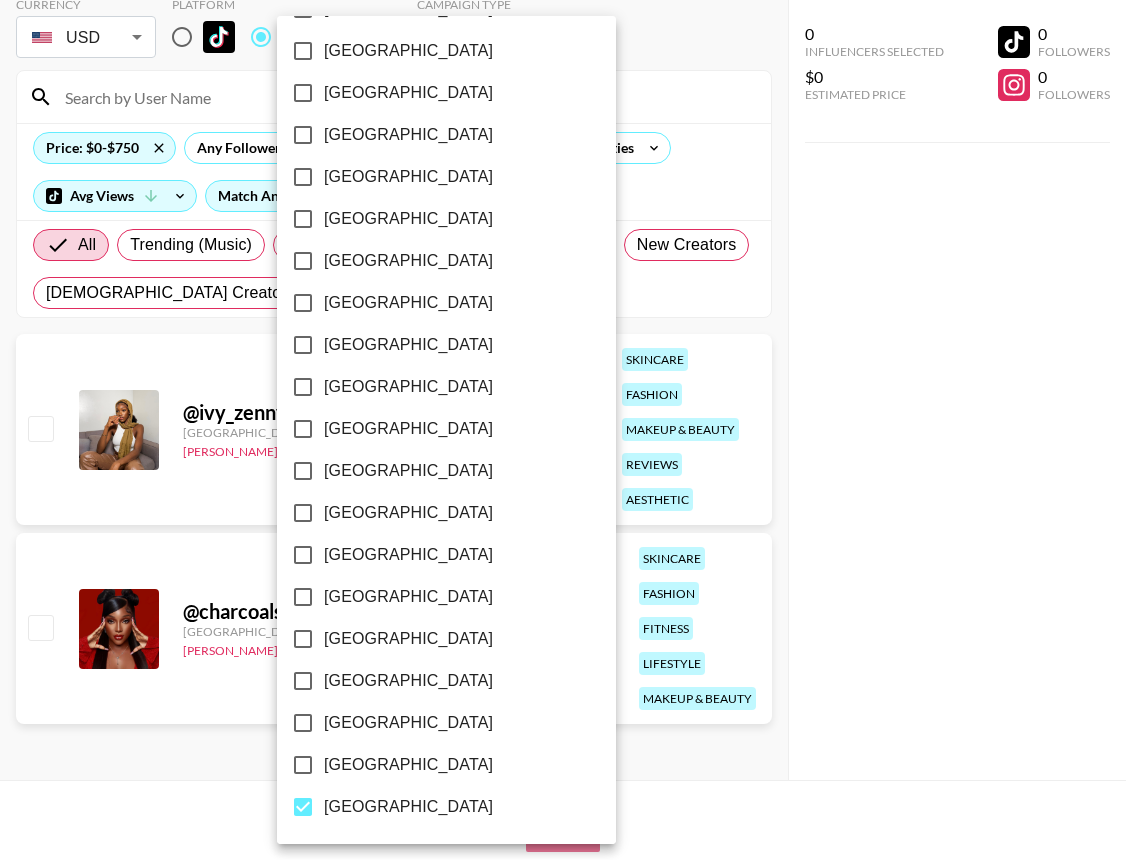 click on "[GEOGRAPHIC_DATA]" at bounding box center (408, 807) 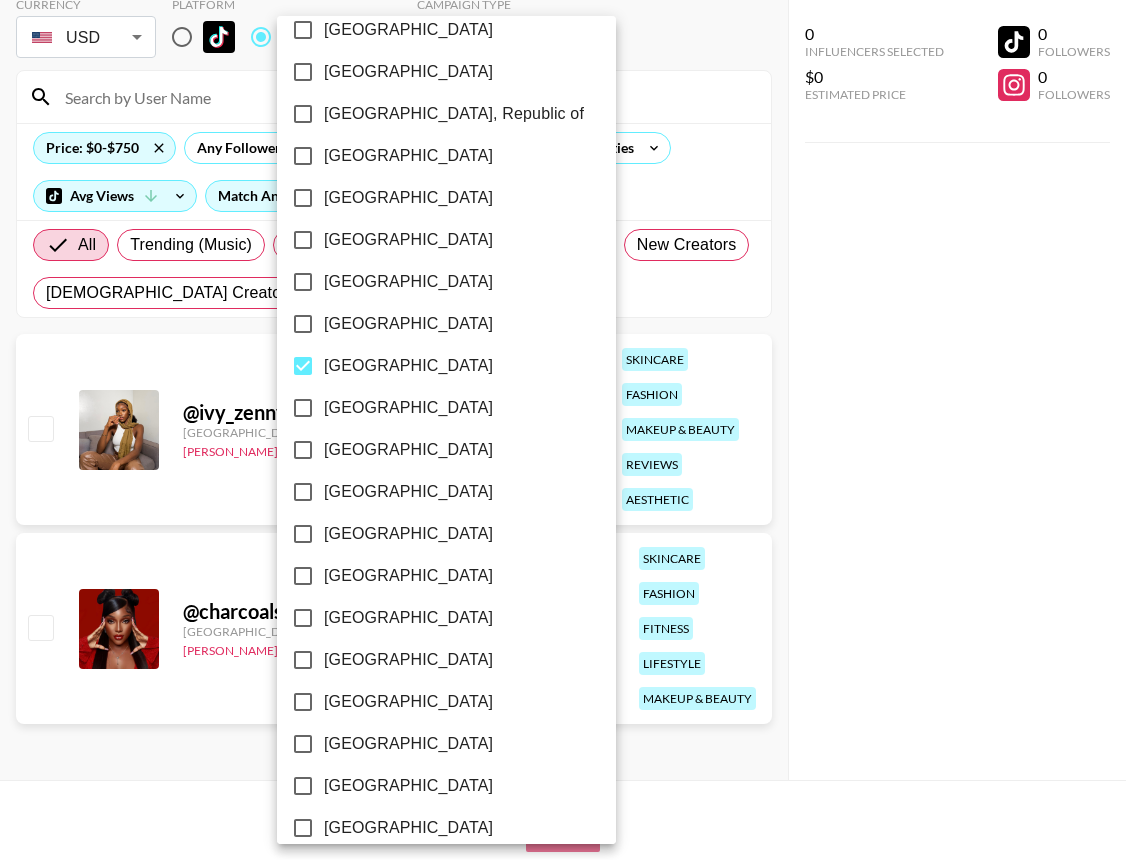 scroll, scrollTop: 957, scrollLeft: 0, axis: vertical 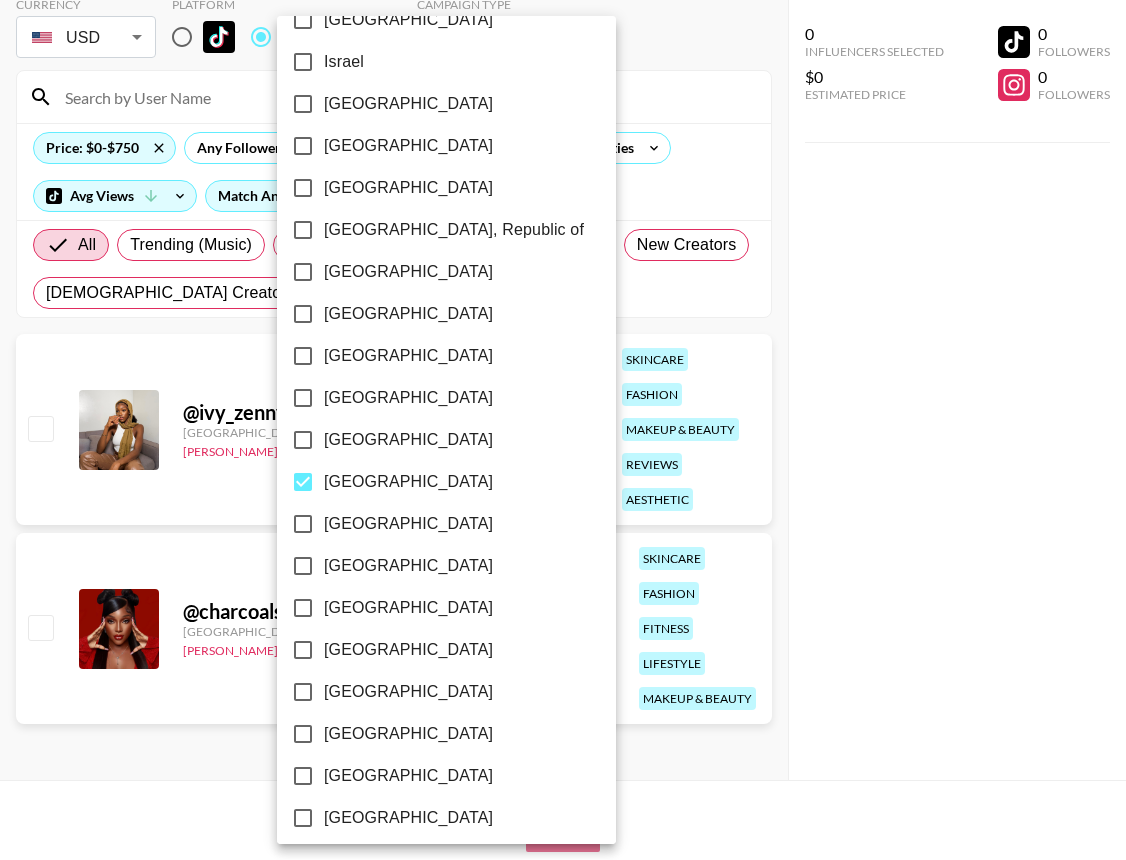 click on "[GEOGRAPHIC_DATA]" at bounding box center (408, 482) 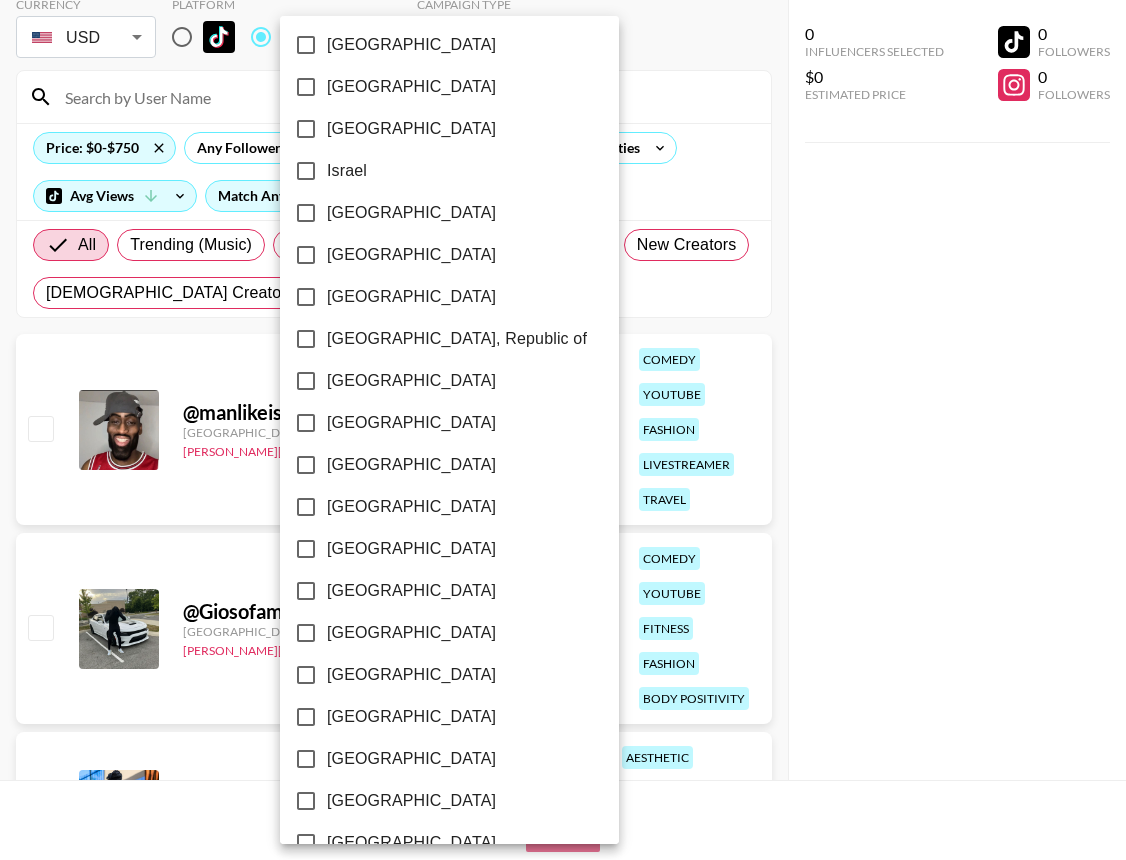scroll, scrollTop: 847, scrollLeft: 0, axis: vertical 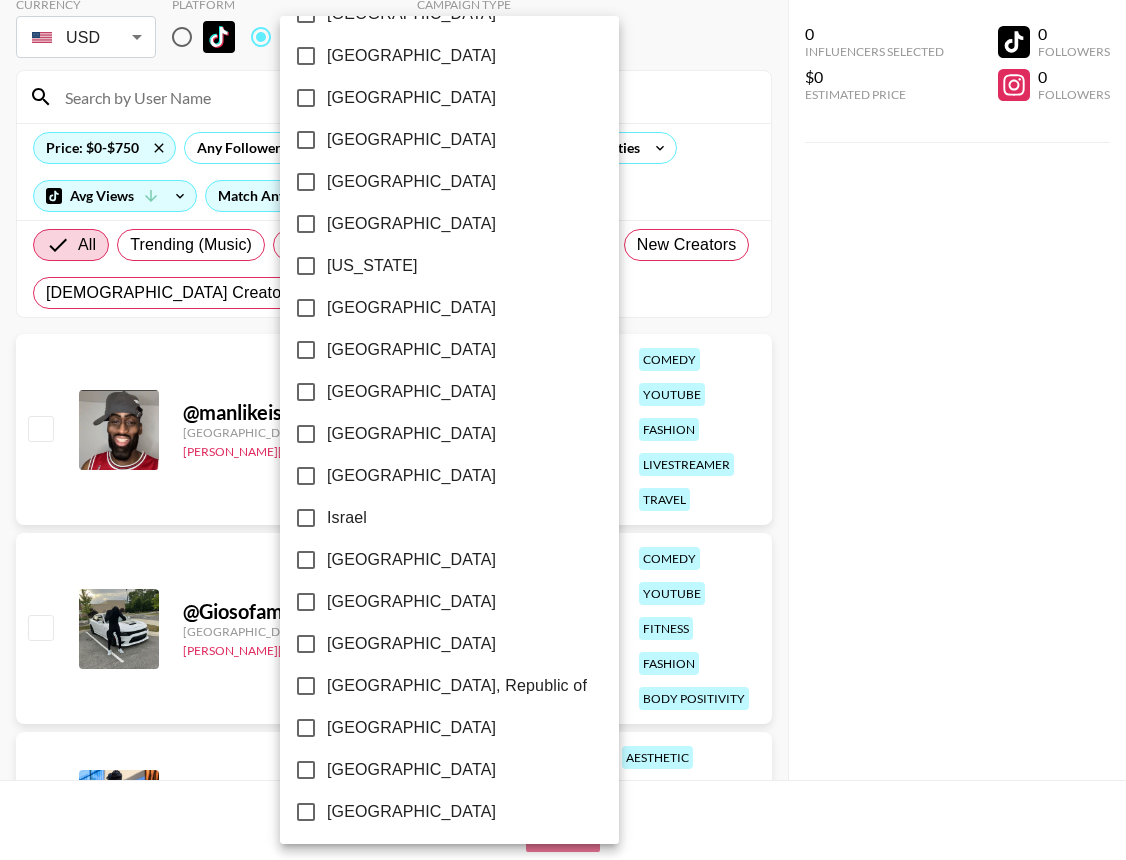 click on "[GEOGRAPHIC_DATA]" at bounding box center (411, 350) 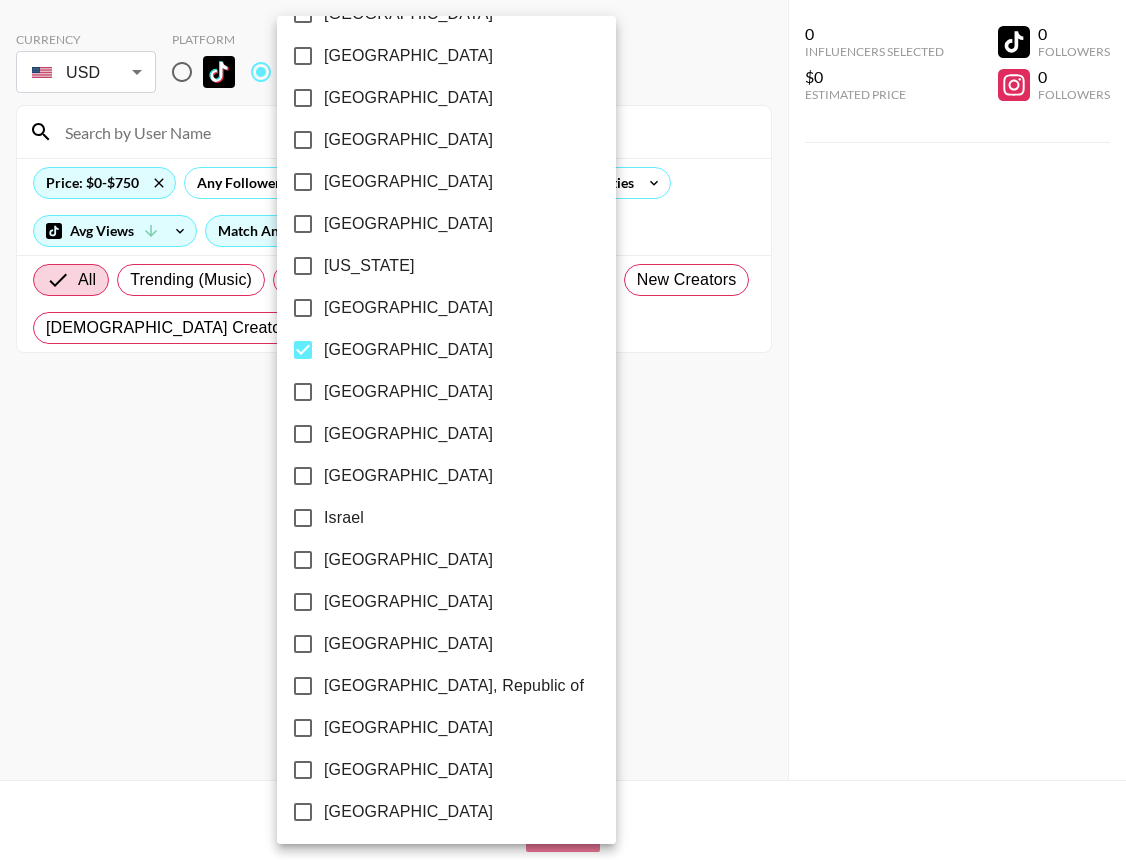 click on "[GEOGRAPHIC_DATA]" at bounding box center [408, 350] 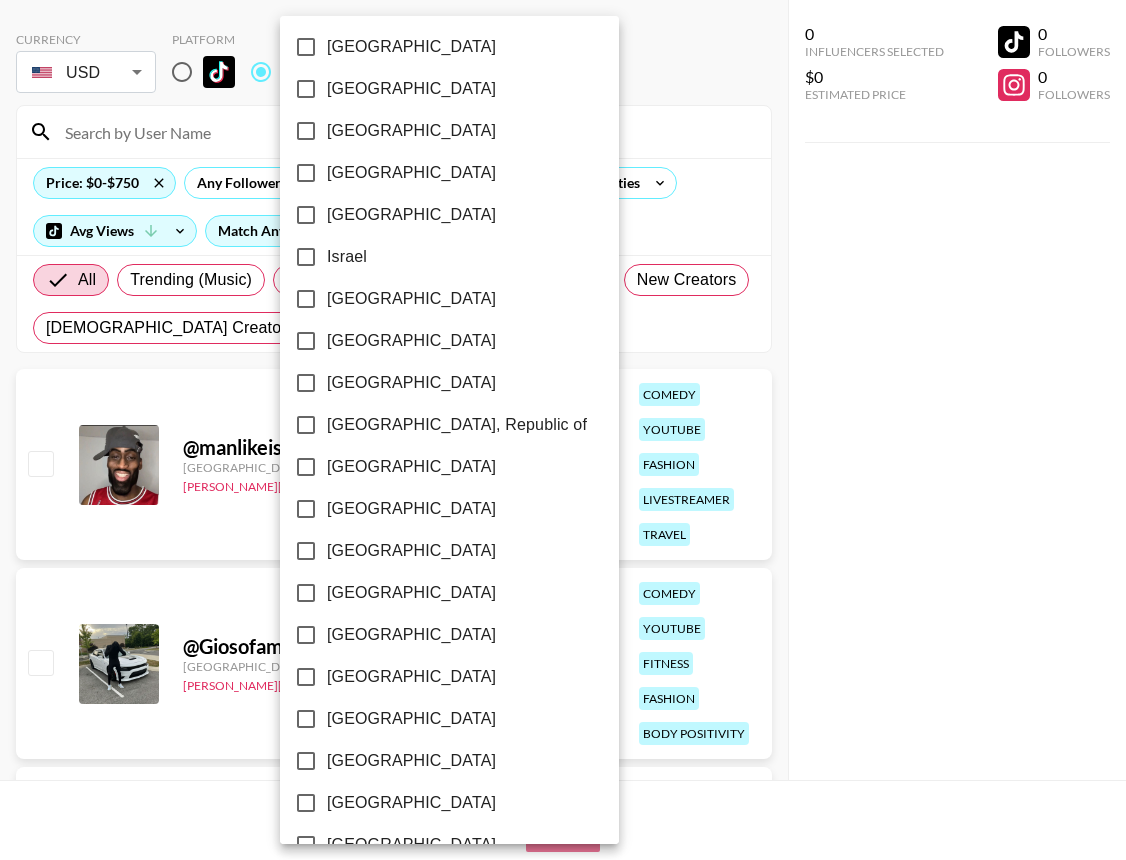 scroll, scrollTop: 1472, scrollLeft: 0, axis: vertical 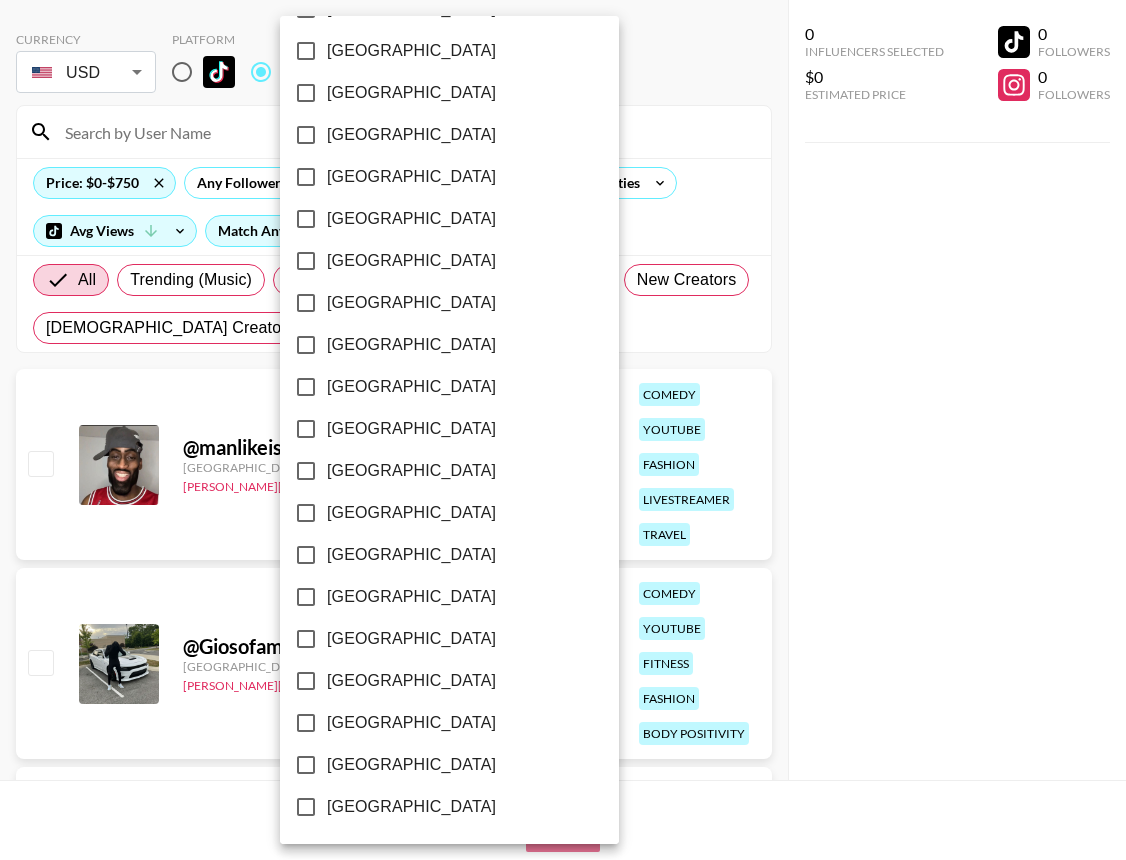 click on "[GEOGRAPHIC_DATA]" at bounding box center [411, 723] 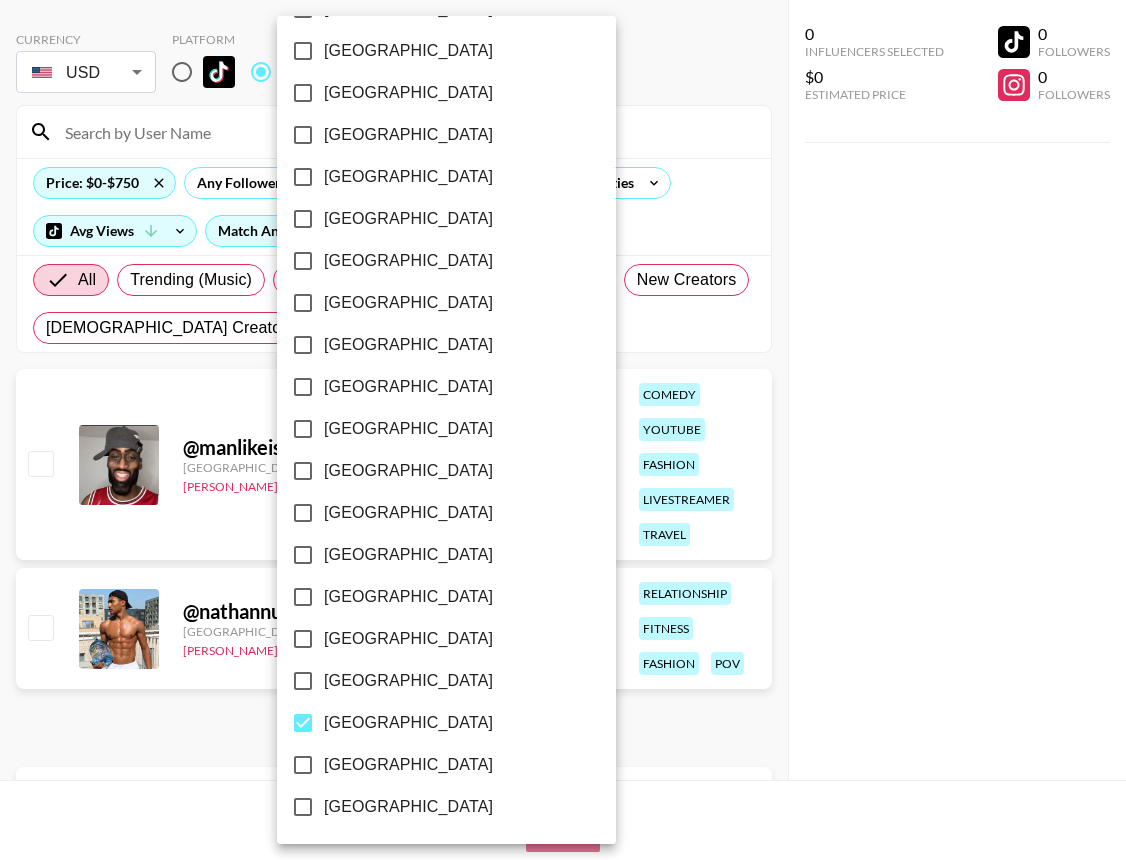 click at bounding box center (563, 430) 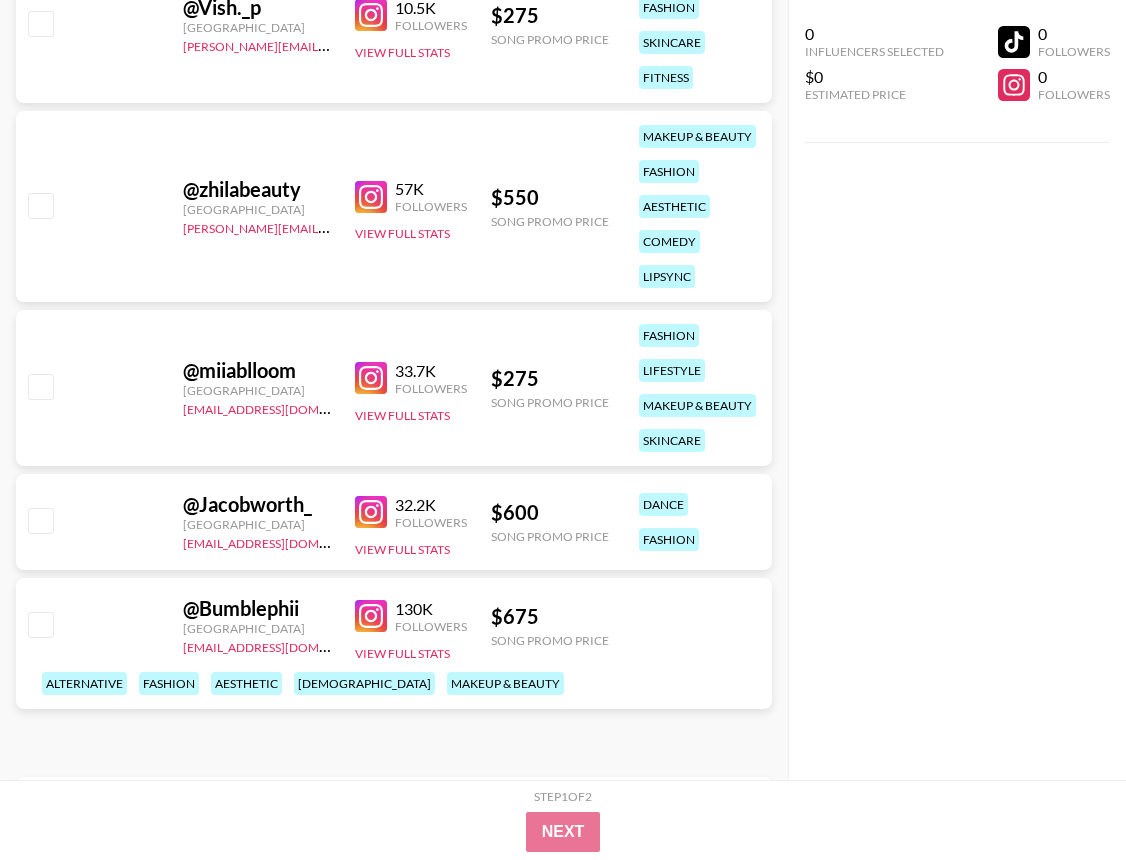 scroll, scrollTop: 4139, scrollLeft: 0, axis: vertical 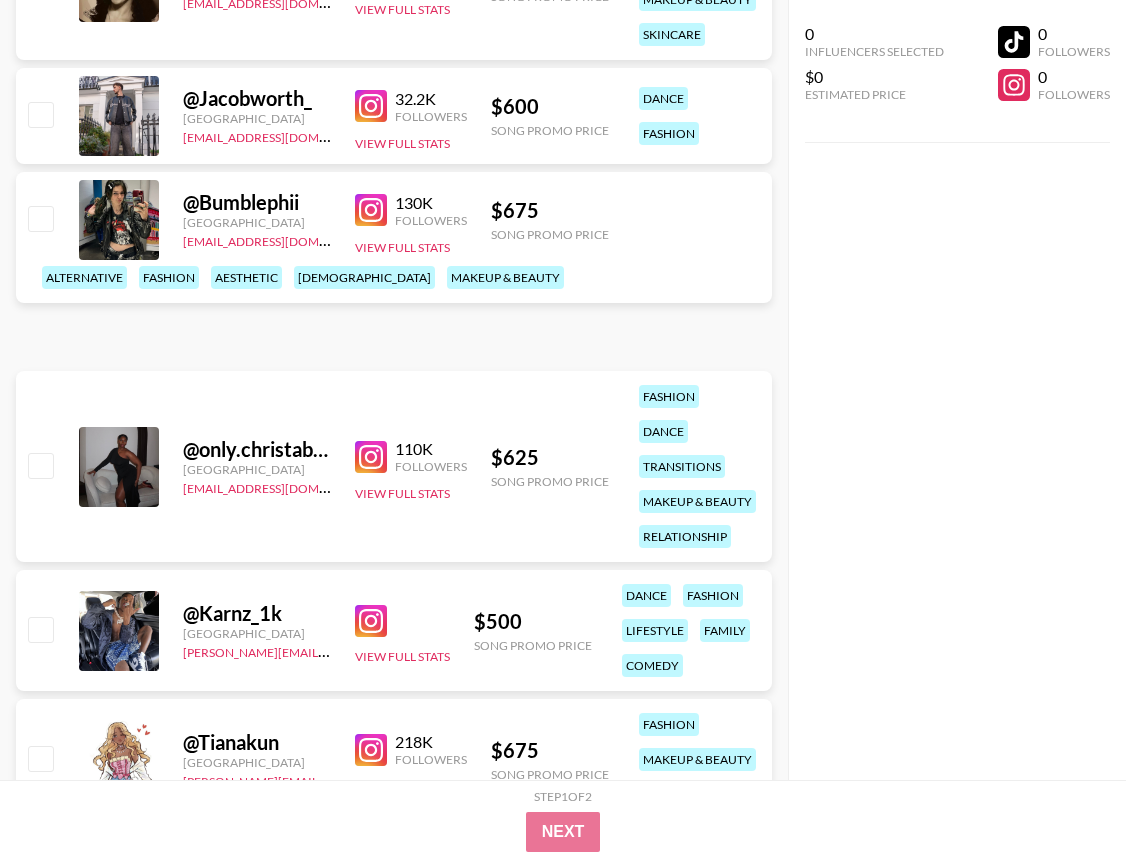 click at bounding box center [371, 457] 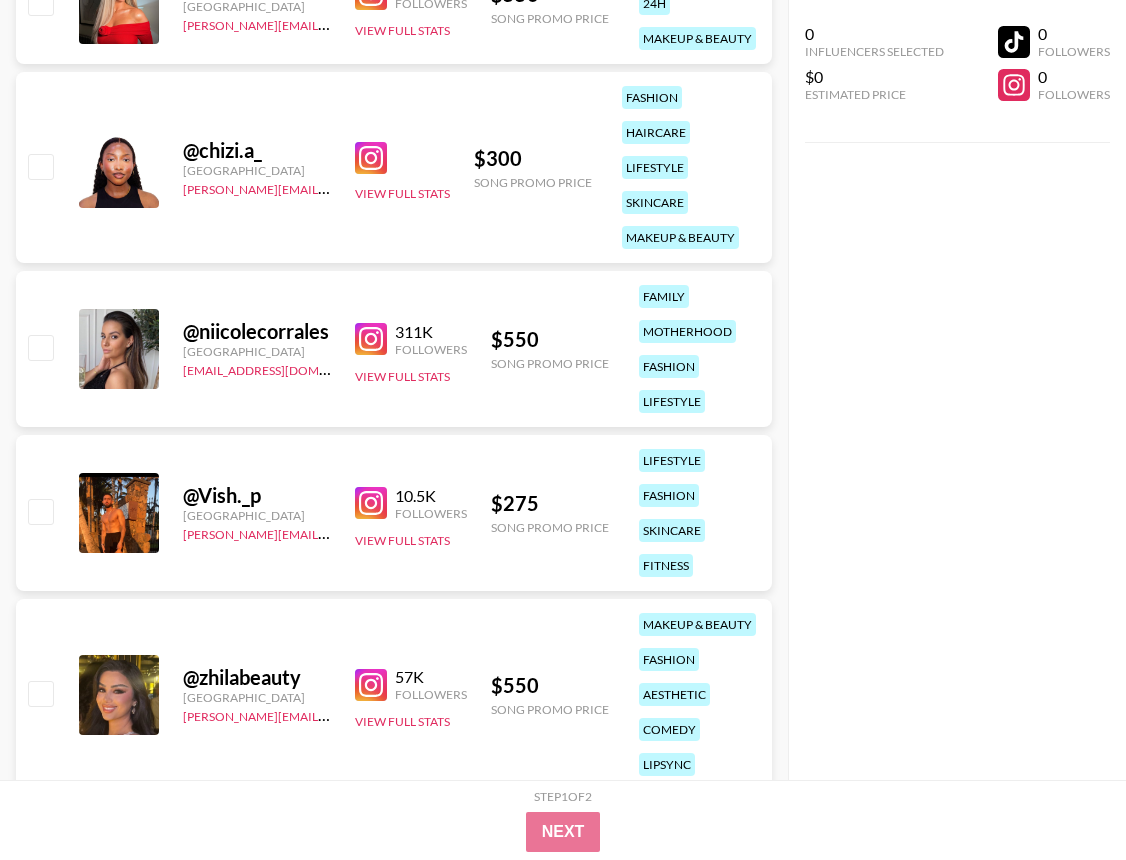 scroll, scrollTop: 3065, scrollLeft: 0, axis: vertical 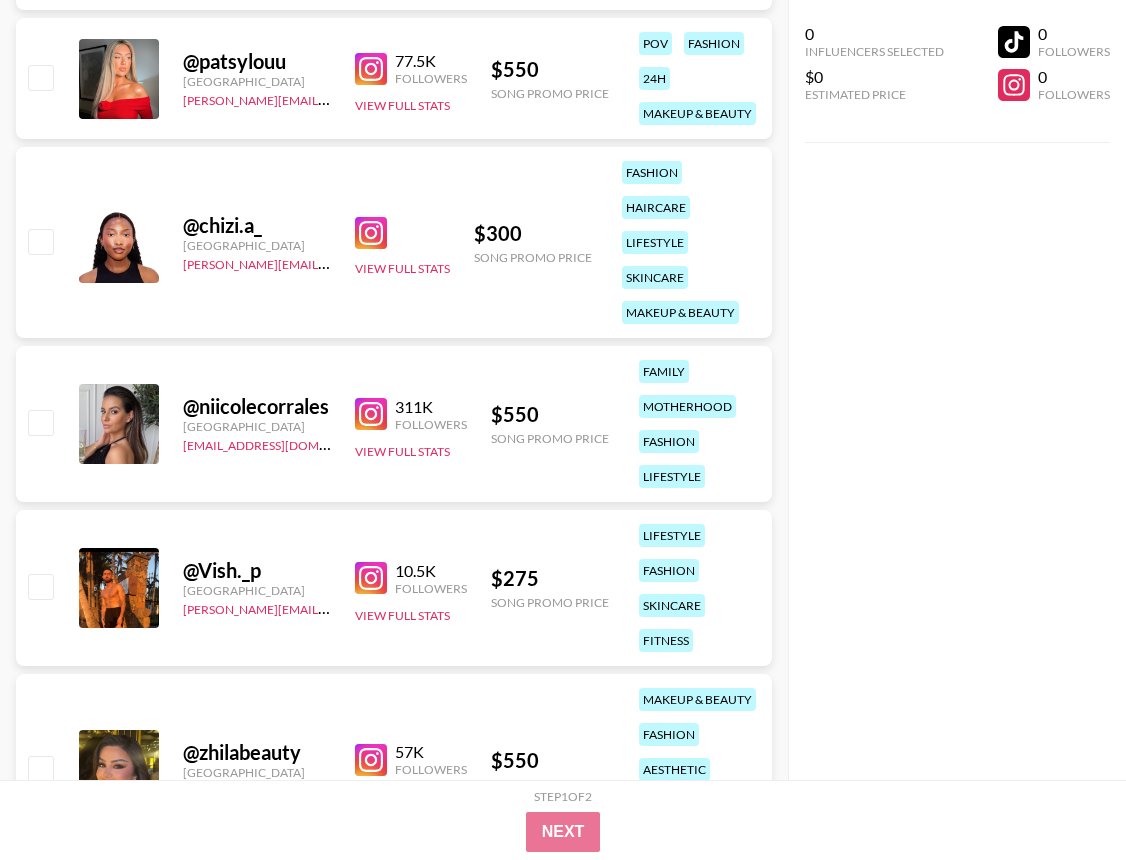 click at bounding box center [371, 233] 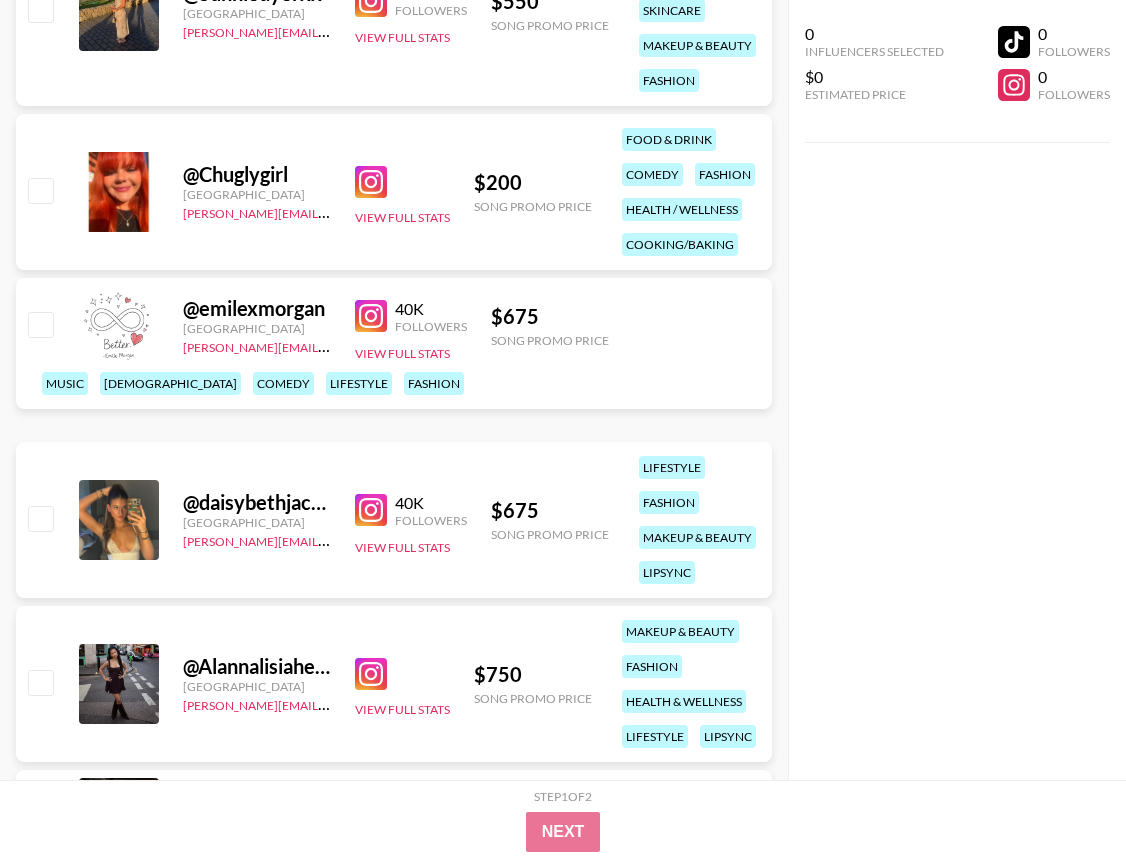 scroll, scrollTop: 1810, scrollLeft: 0, axis: vertical 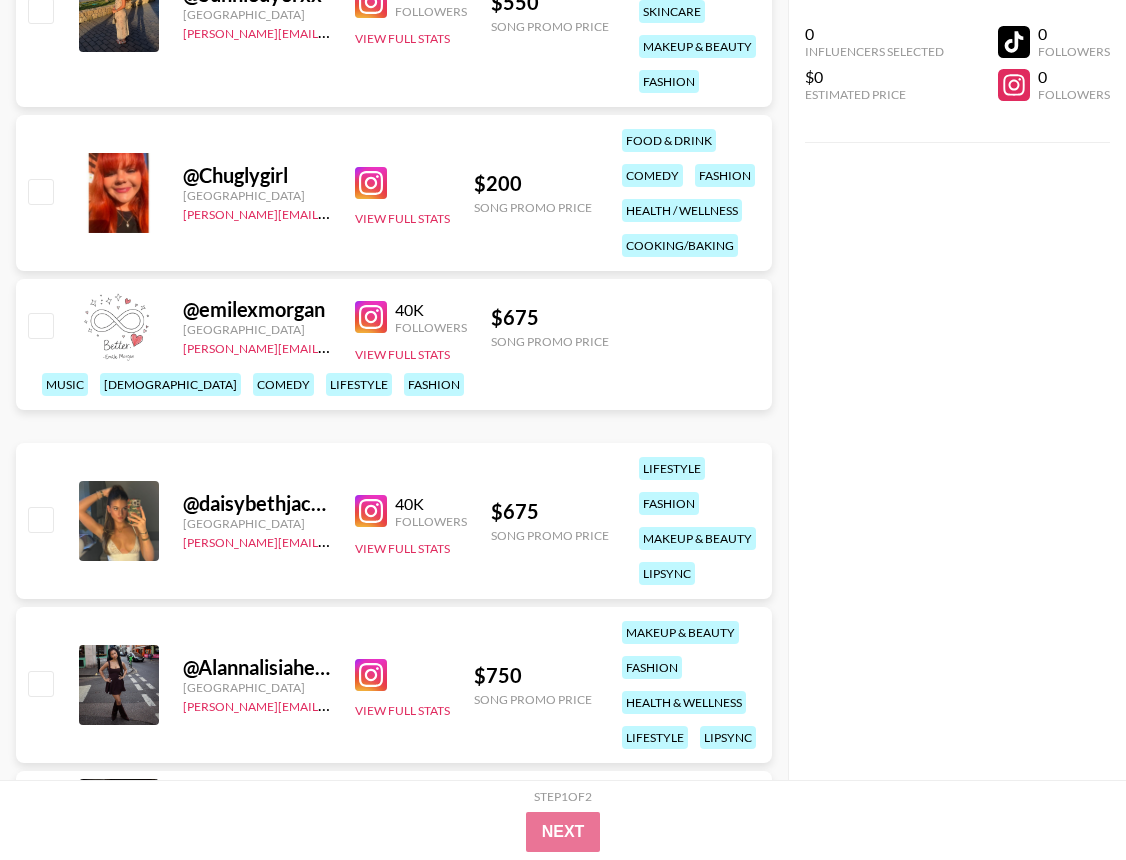 click at bounding box center [371, 511] 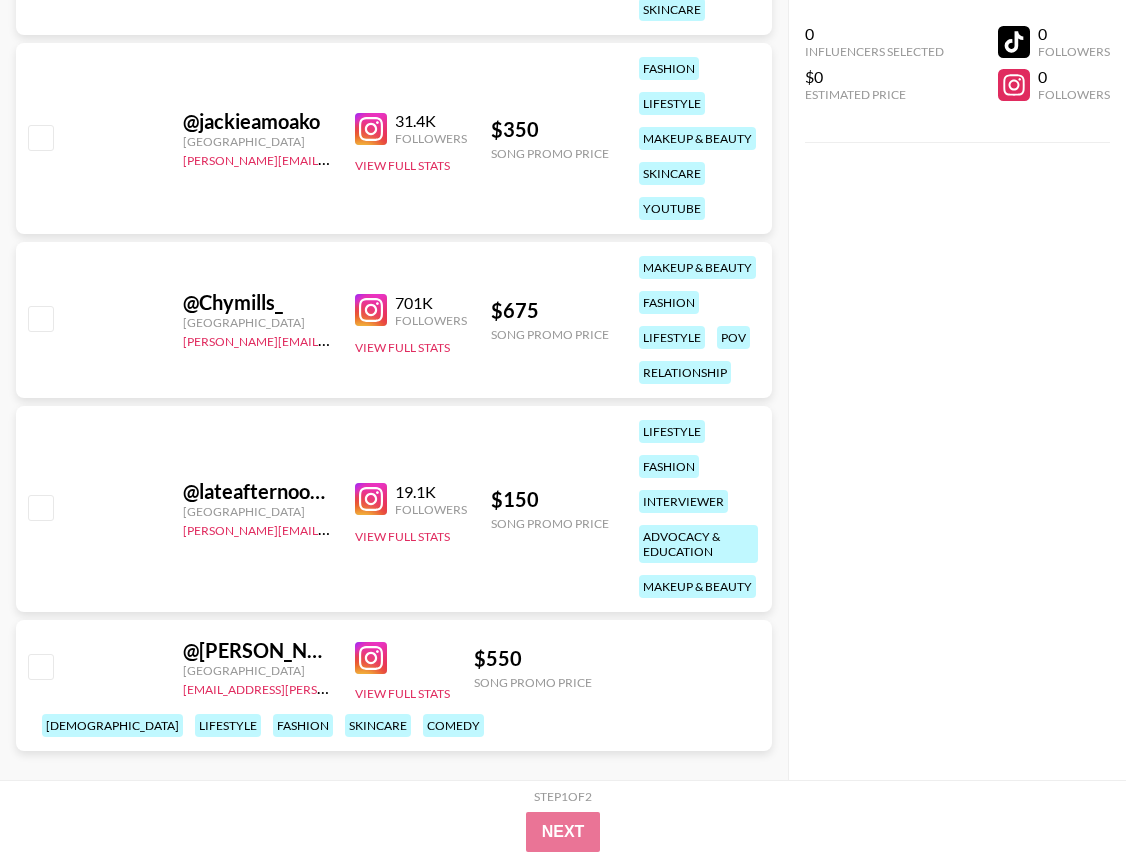 scroll, scrollTop: 13165, scrollLeft: 0, axis: vertical 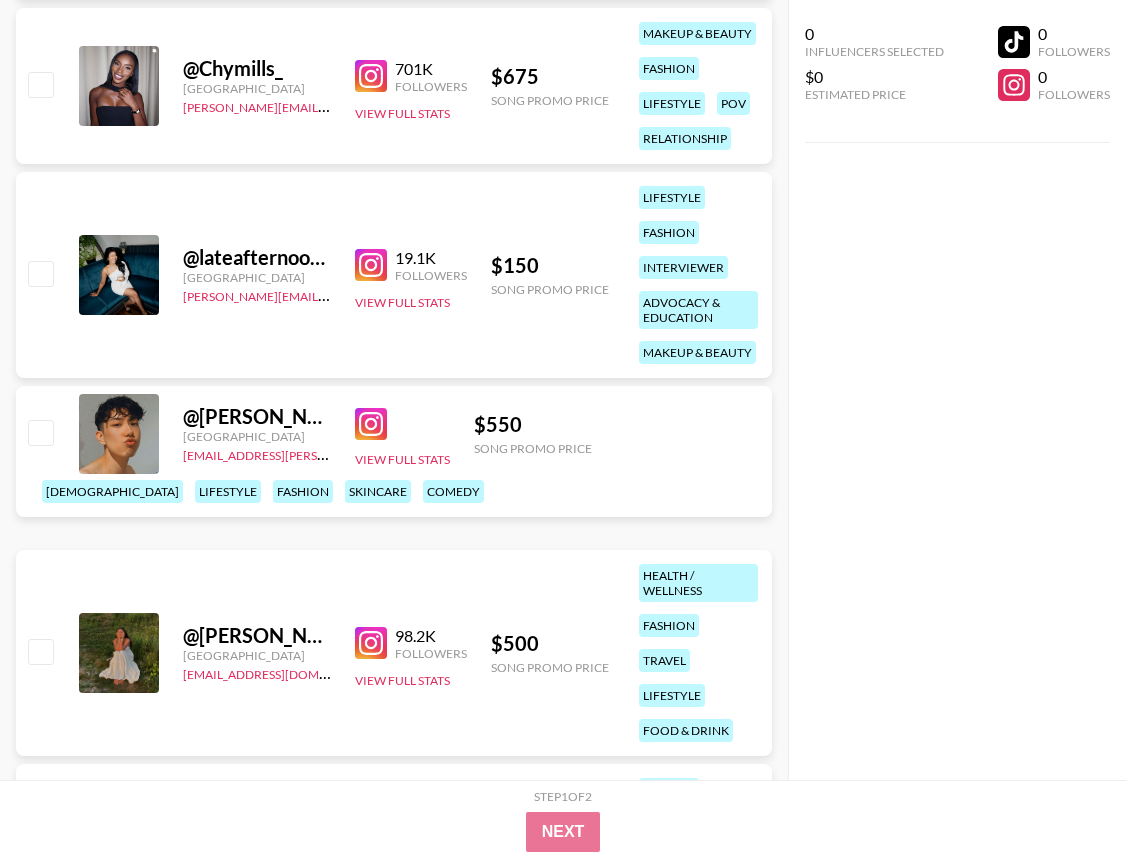 click at bounding box center [371, 76] 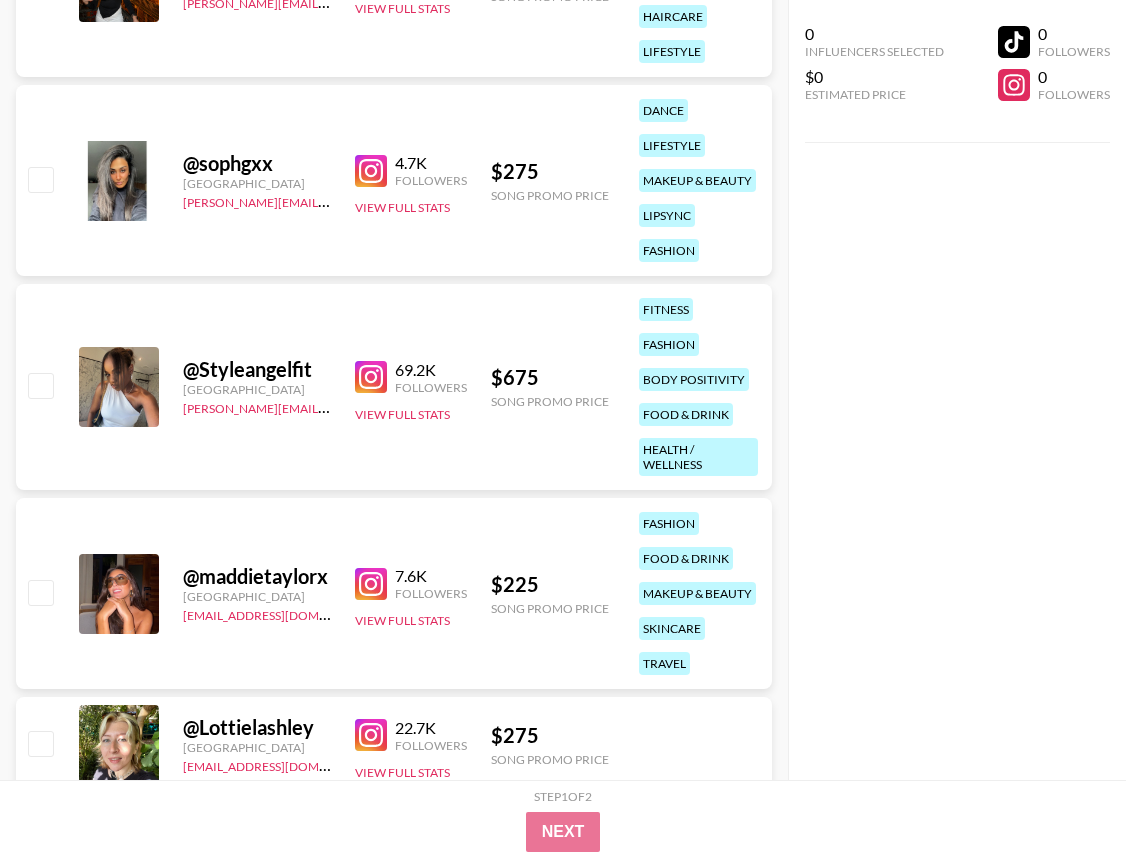 scroll, scrollTop: 14502, scrollLeft: 0, axis: vertical 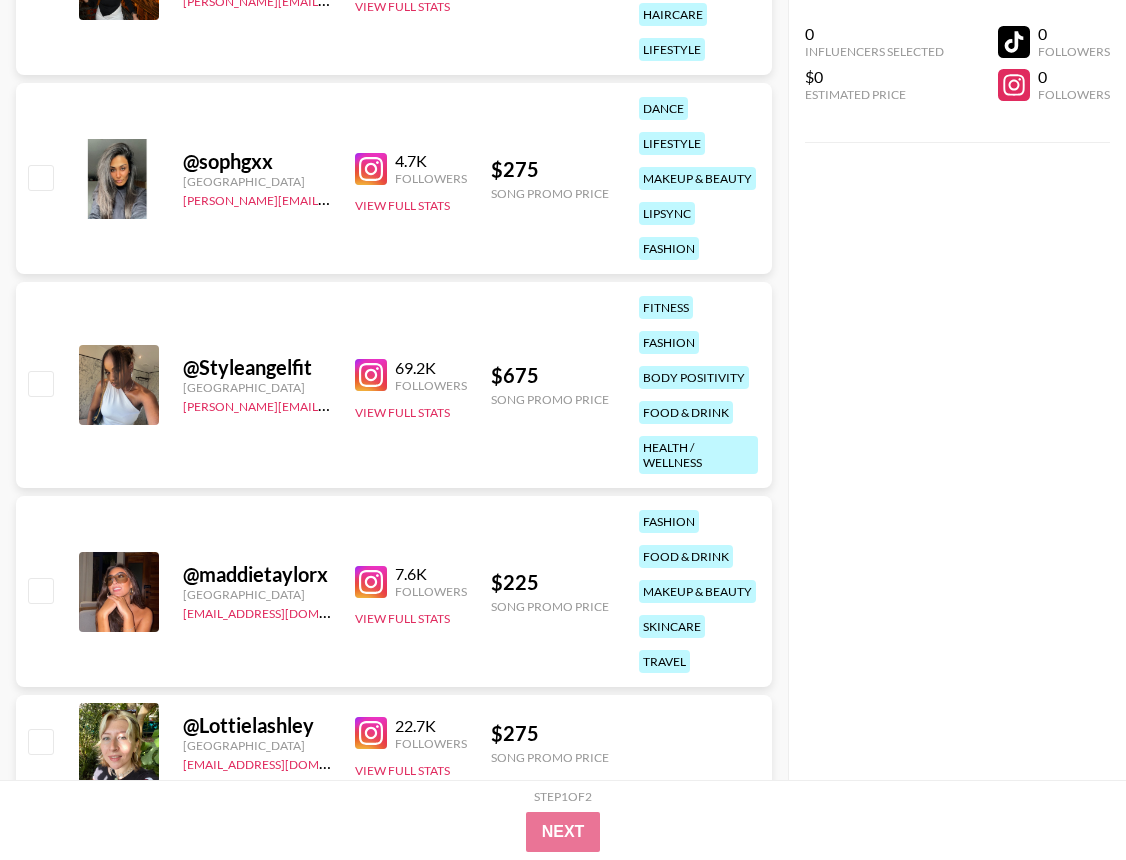 click at bounding box center [371, 375] 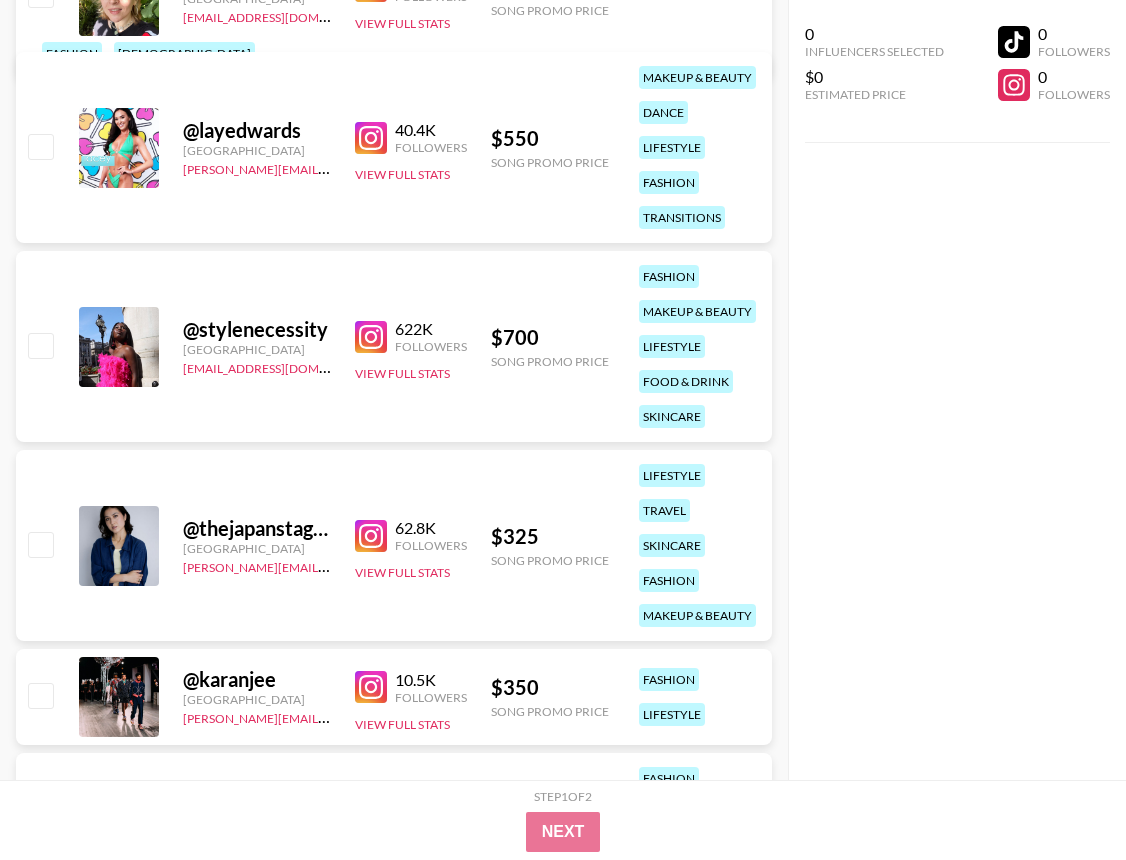scroll, scrollTop: 15371, scrollLeft: 0, axis: vertical 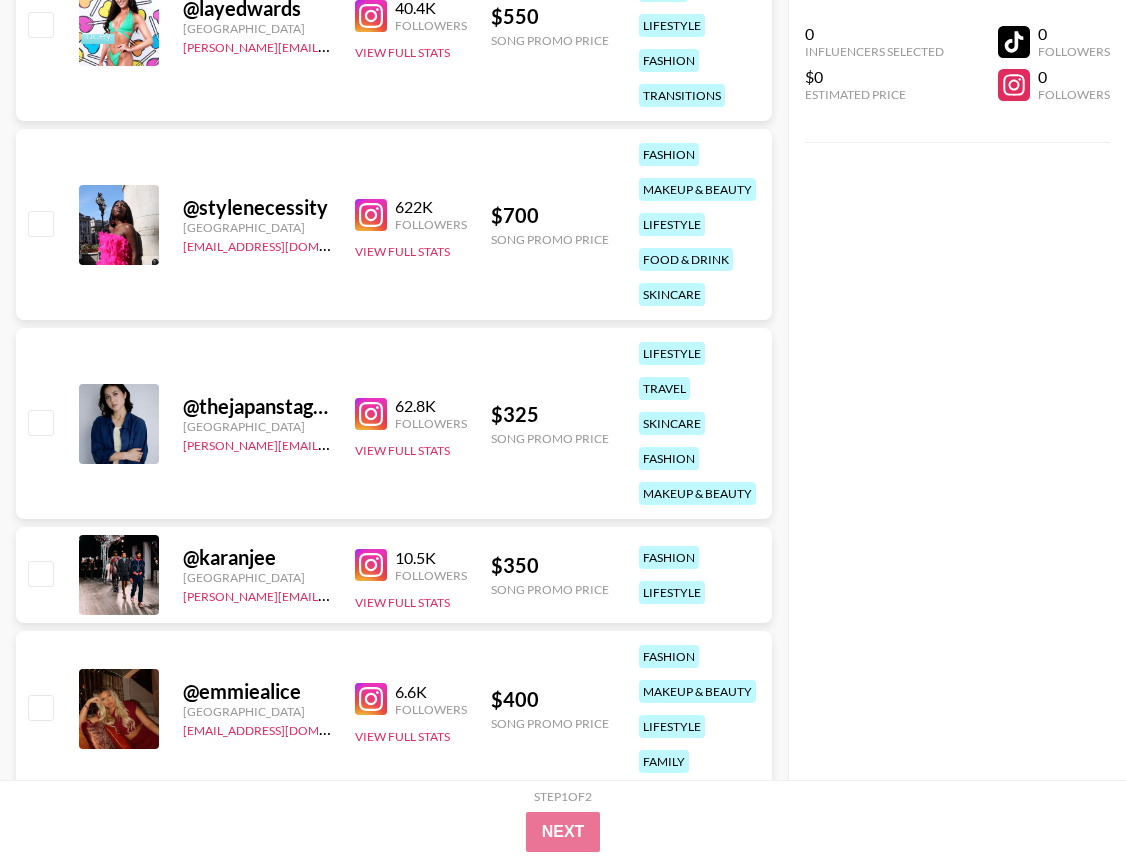 click at bounding box center [371, 215] 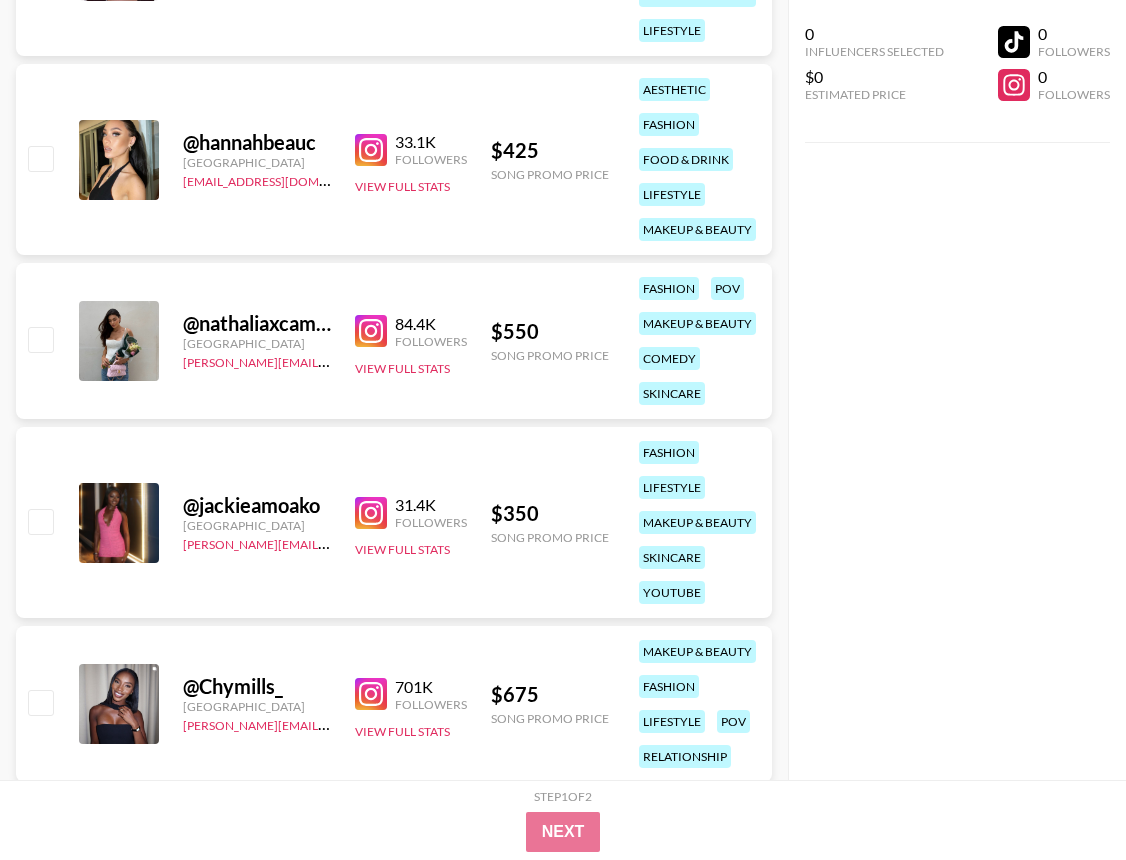 scroll, scrollTop: 12546, scrollLeft: 0, axis: vertical 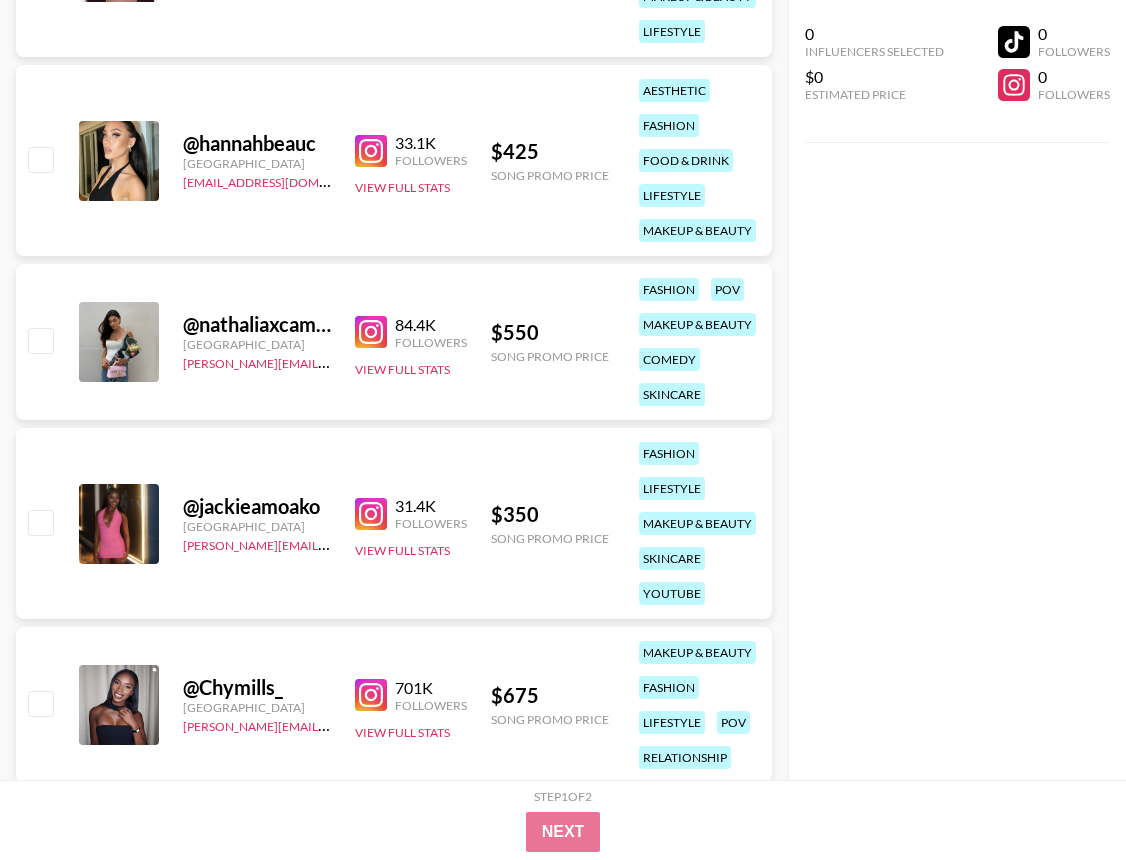 click at bounding box center [371, 514] 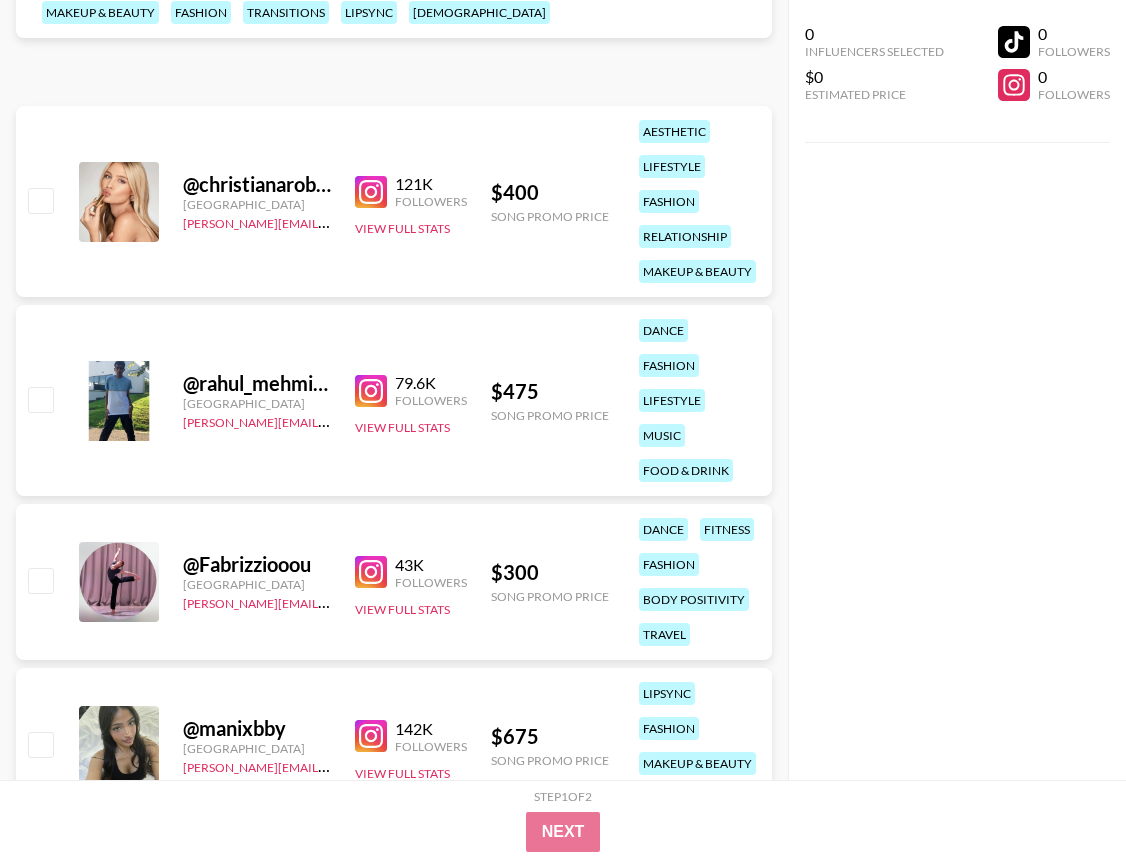 scroll, scrollTop: 6833, scrollLeft: 0, axis: vertical 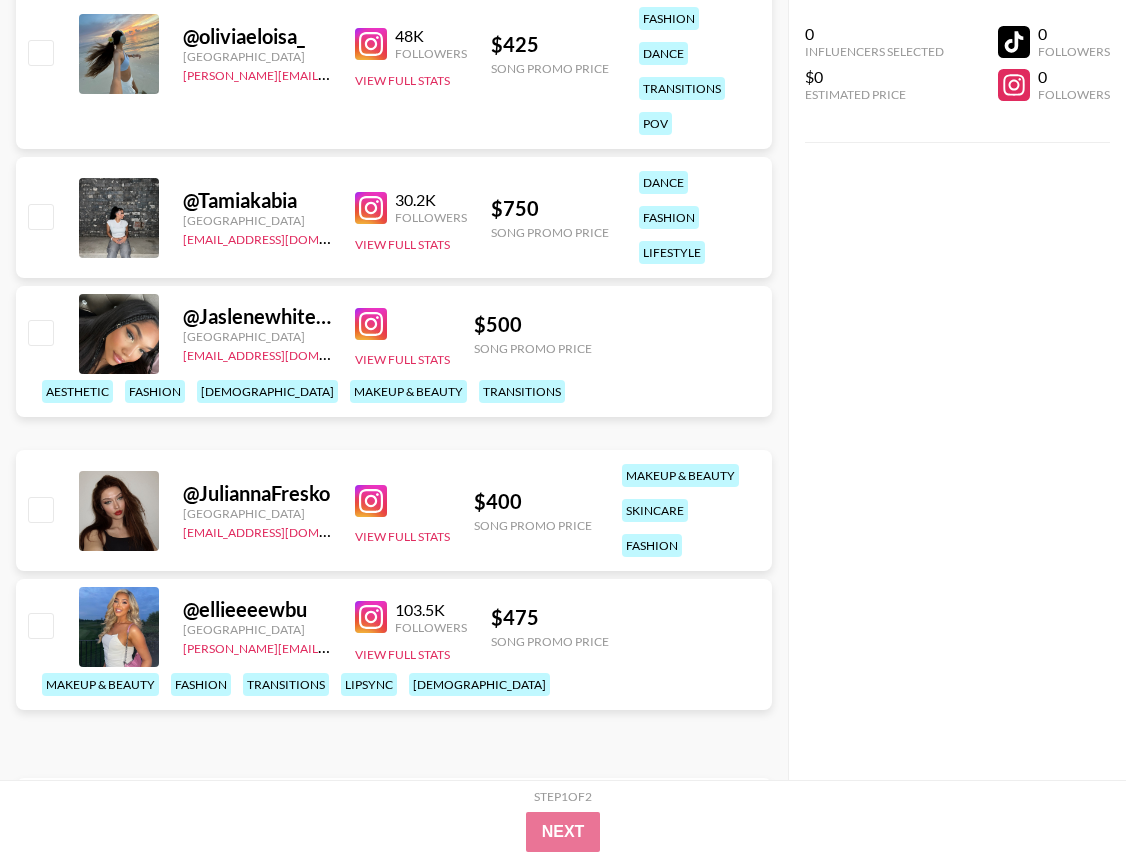 click at bounding box center (371, 324) 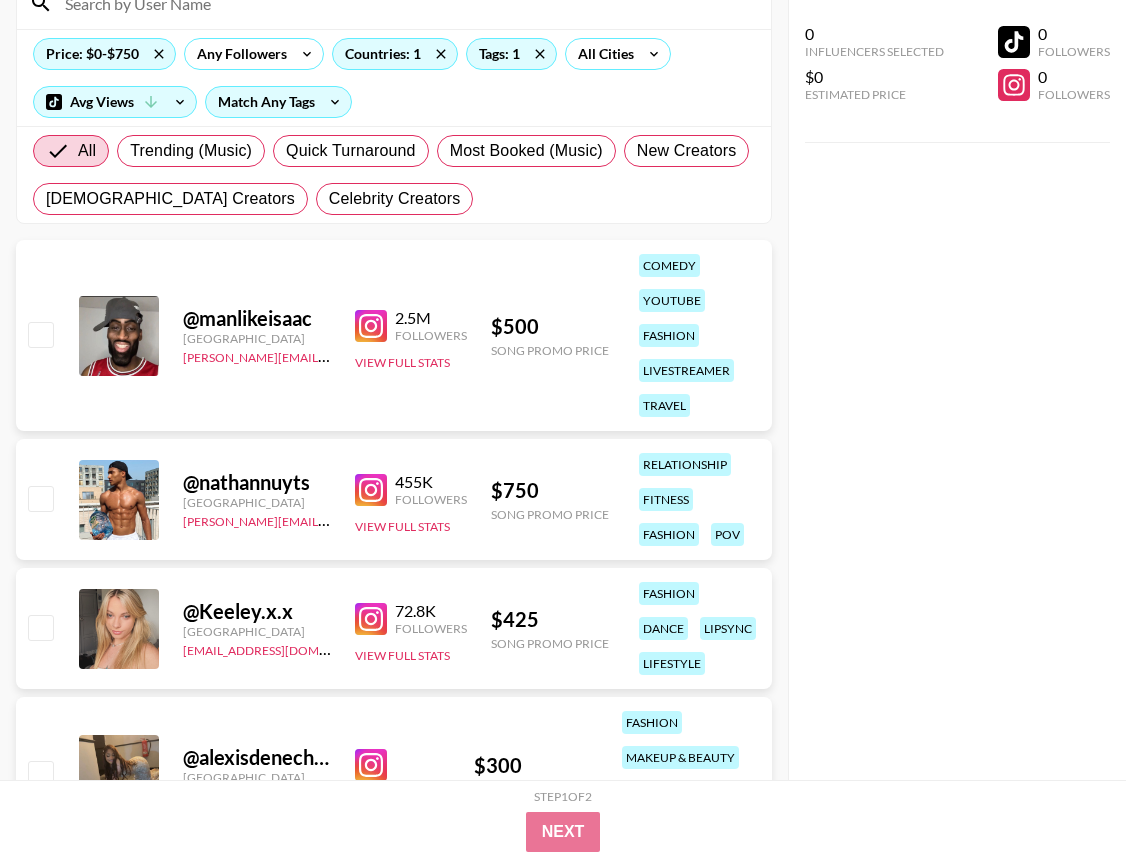 scroll, scrollTop: 0, scrollLeft: 0, axis: both 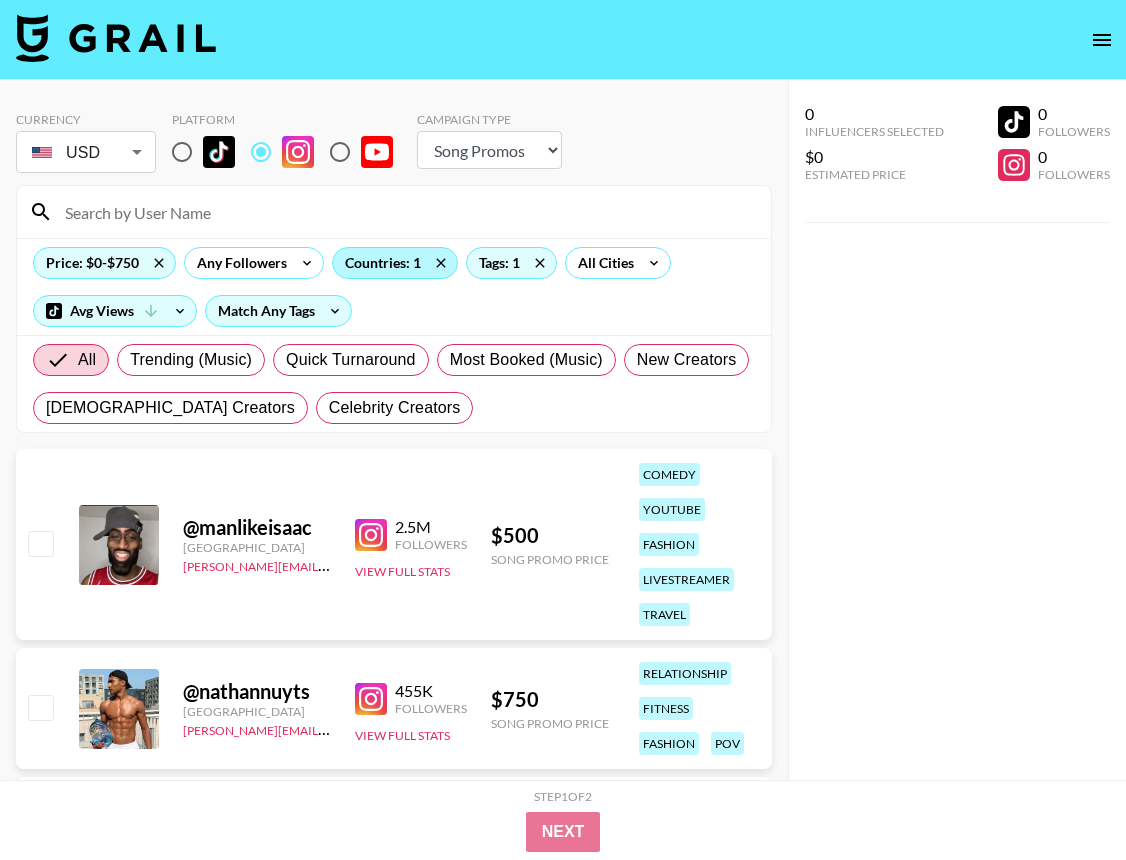 click on "Countries: 1" at bounding box center (395, 263) 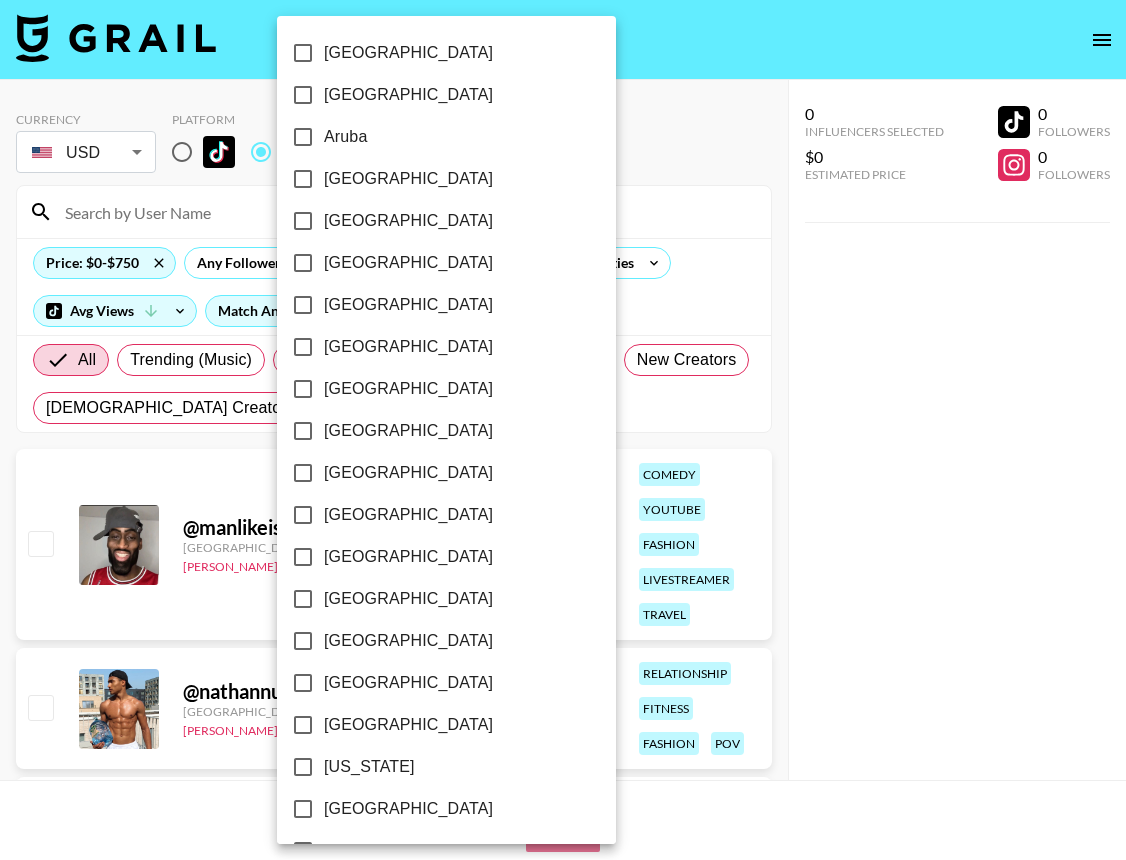 click on "[GEOGRAPHIC_DATA]" at bounding box center (408, 263) 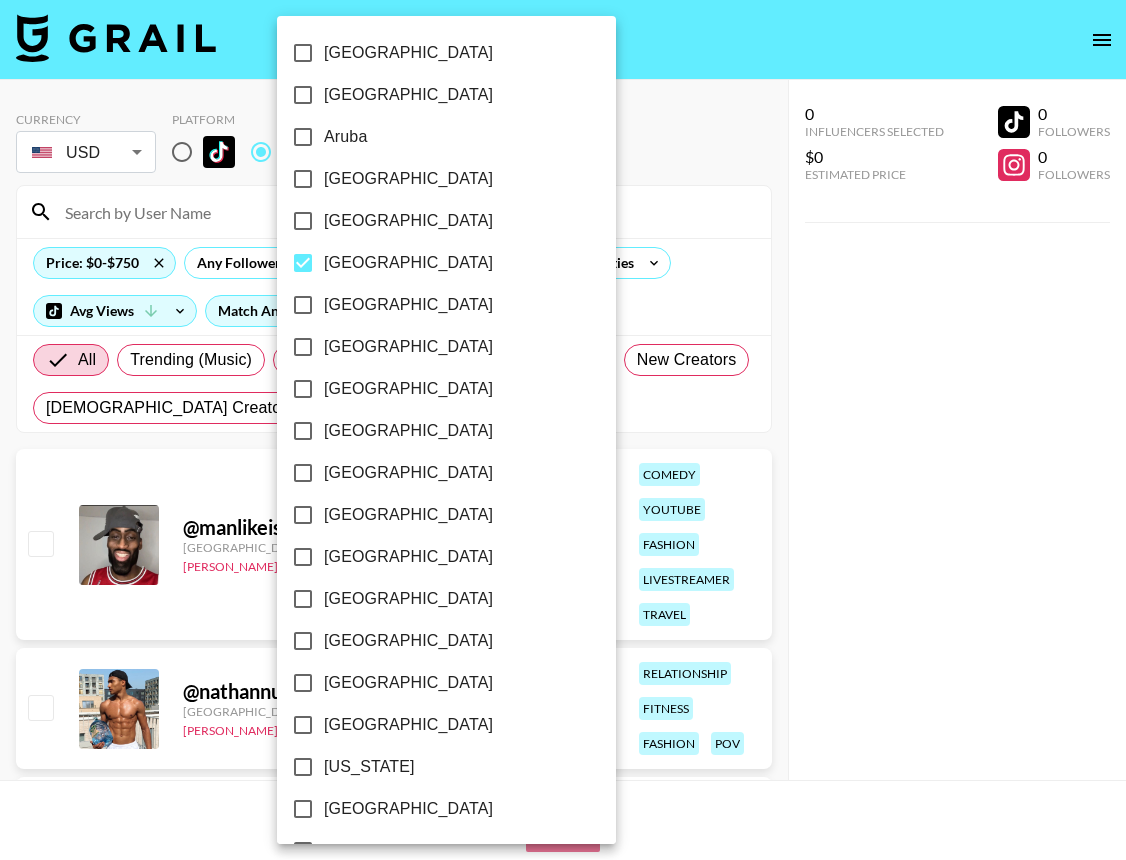 scroll, scrollTop: 1472, scrollLeft: 0, axis: vertical 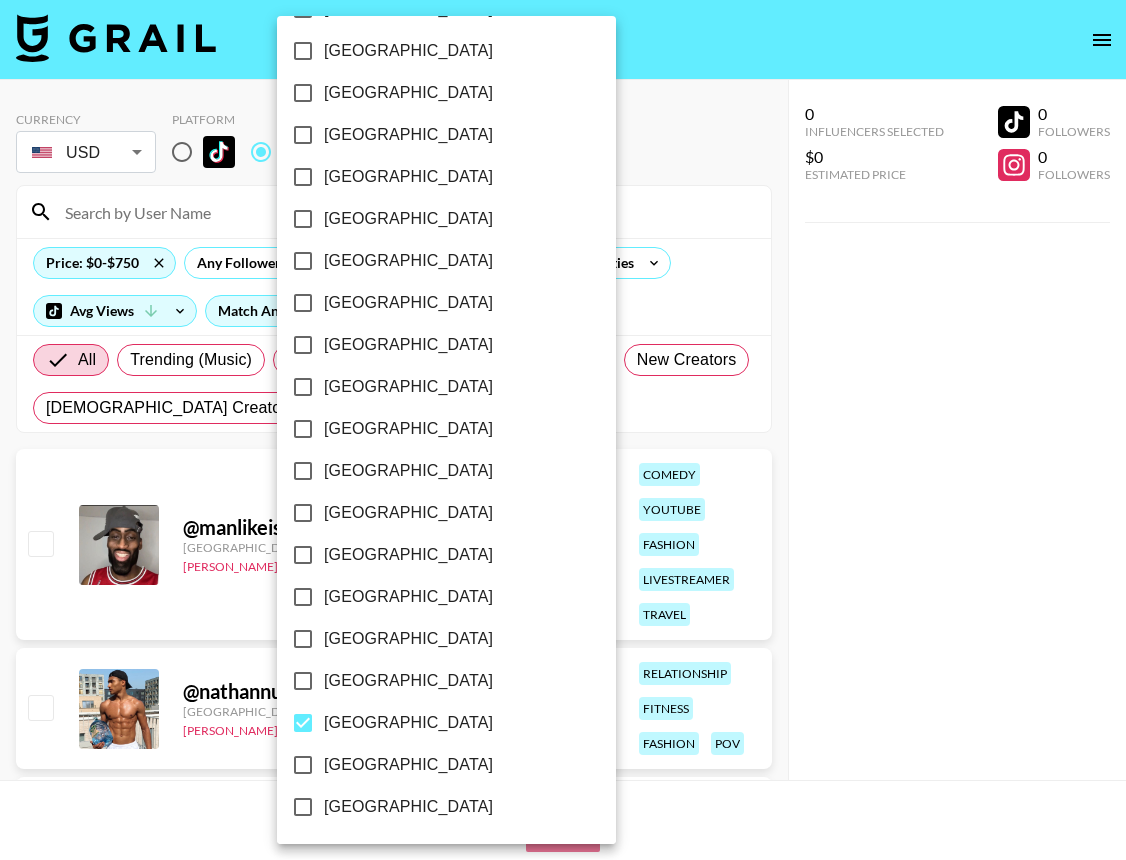 click on "[GEOGRAPHIC_DATA]" at bounding box center (408, 723) 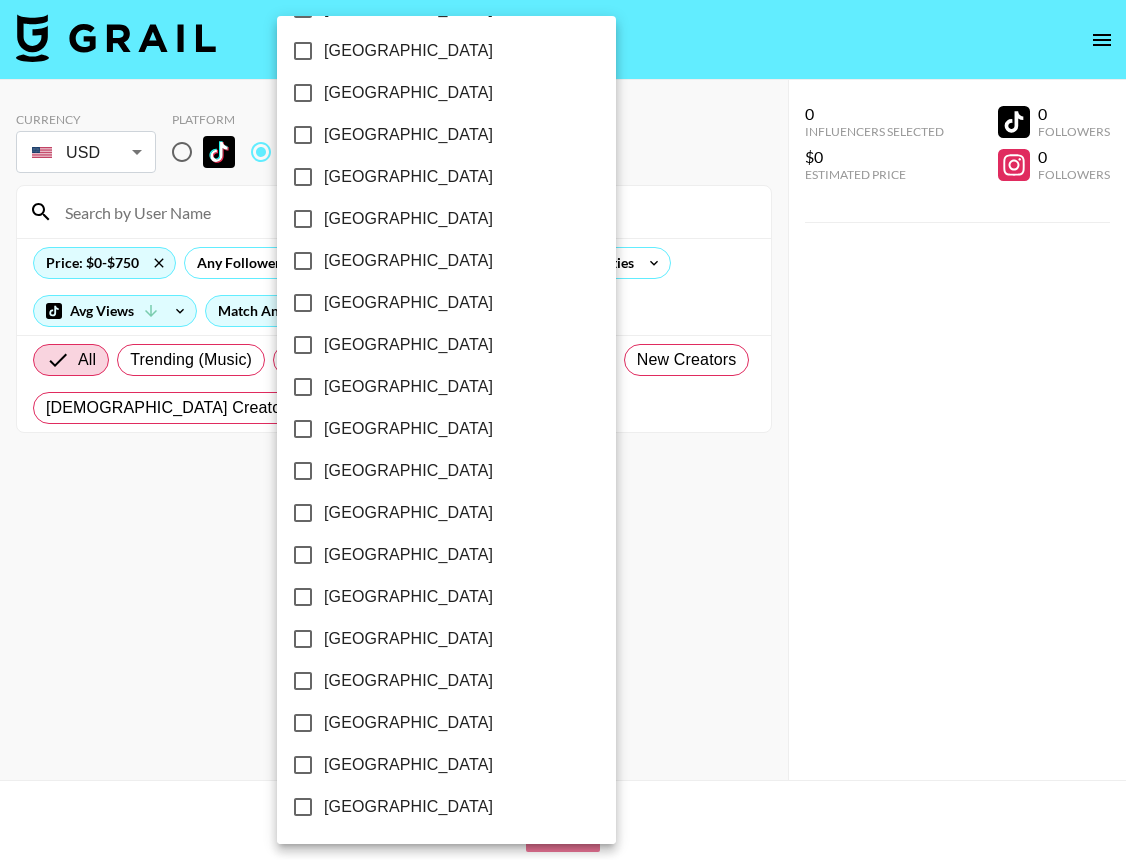 click on "[GEOGRAPHIC_DATA]" at bounding box center [408, 765] 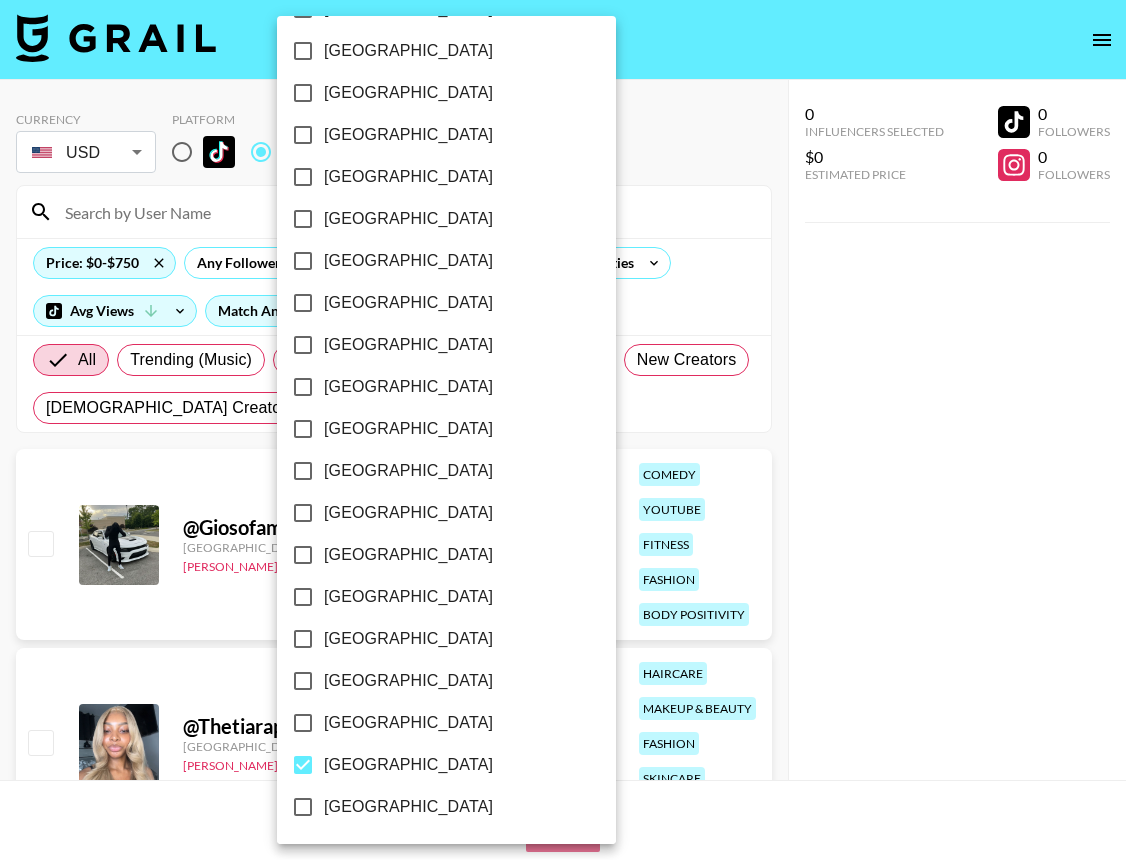 click on "[GEOGRAPHIC_DATA]" at bounding box center [408, 765] 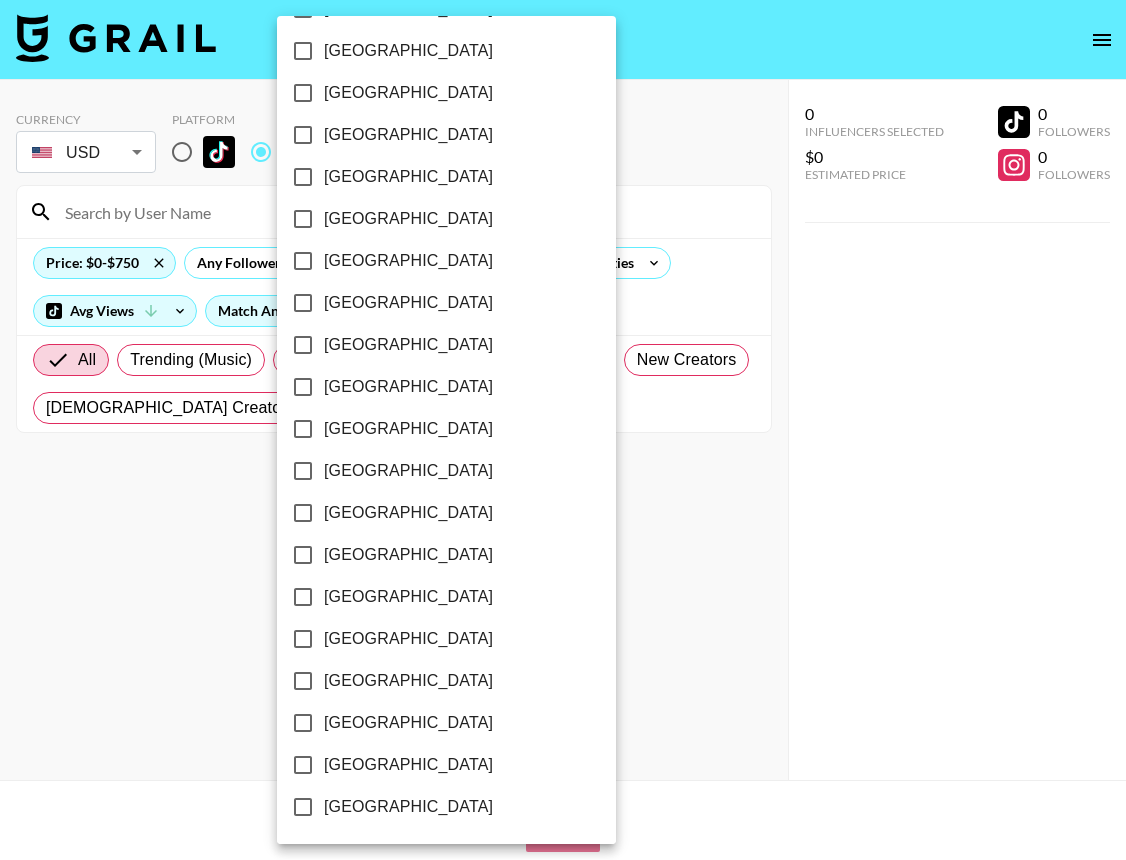 click on "[GEOGRAPHIC_DATA]" at bounding box center [408, 807] 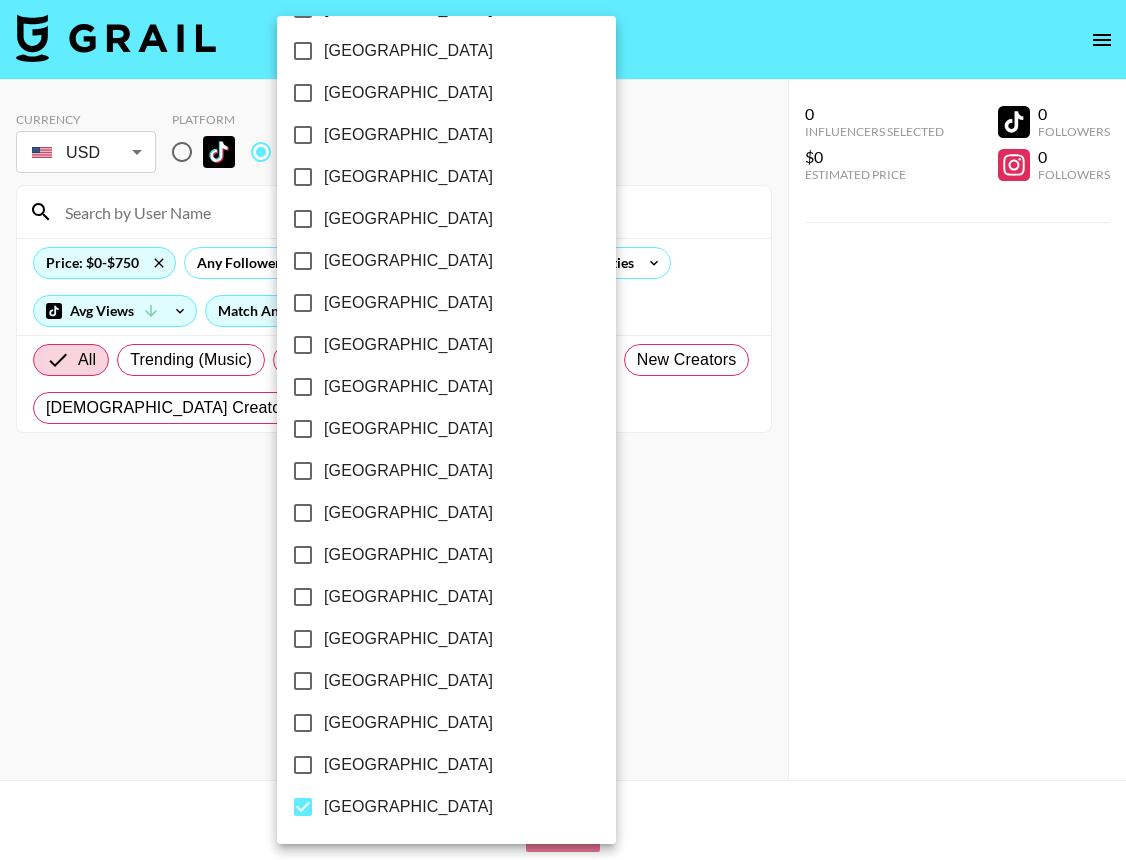 click on "[GEOGRAPHIC_DATA]" at bounding box center [408, 765] 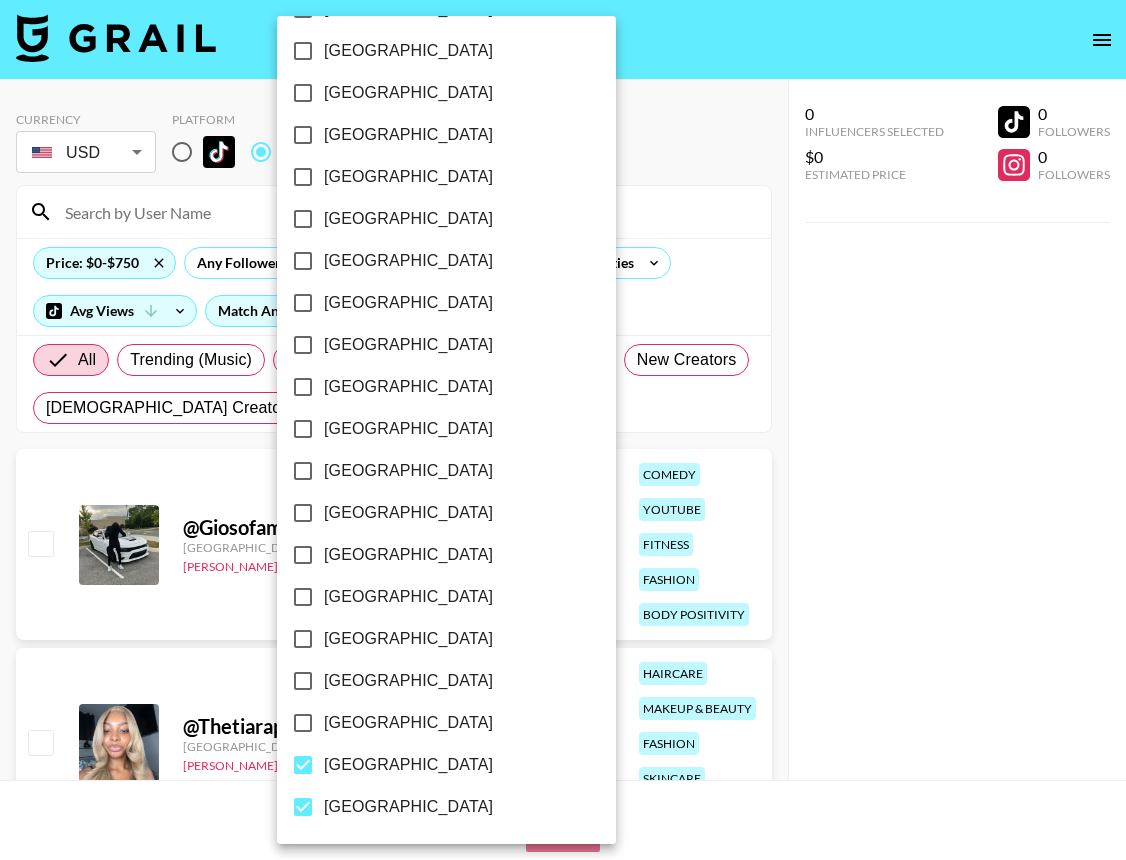 click on "[GEOGRAPHIC_DATA]" at bounding box center (408, 807) 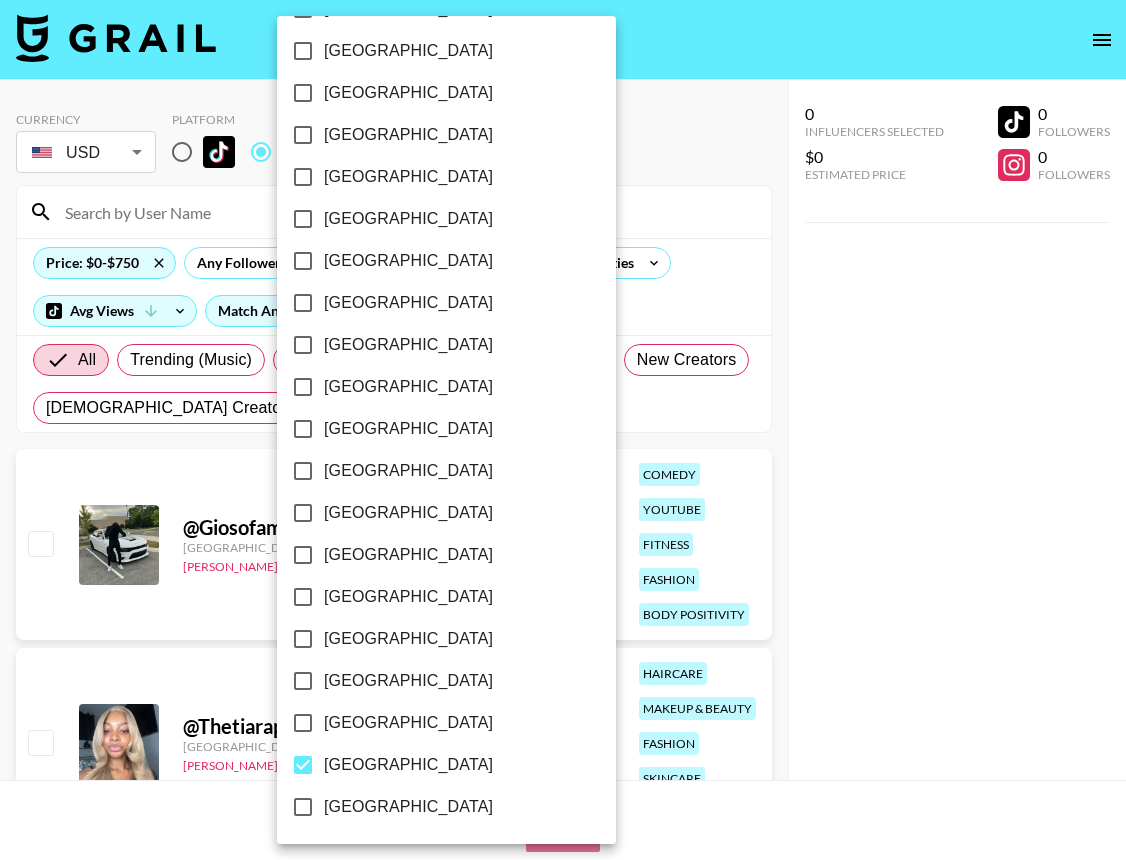 click at bounding box center [563, 430] 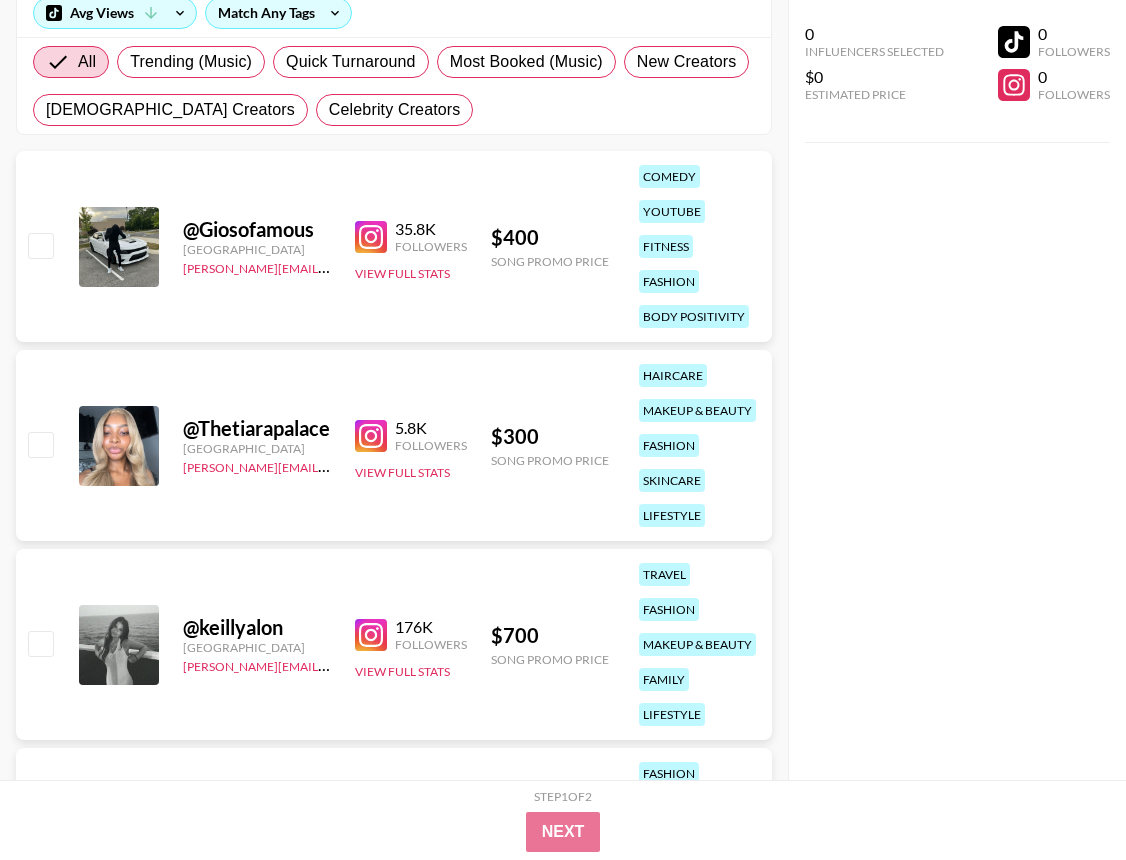 scroll, scrollTop: 300, scrollLeft: 0, axis: vertical 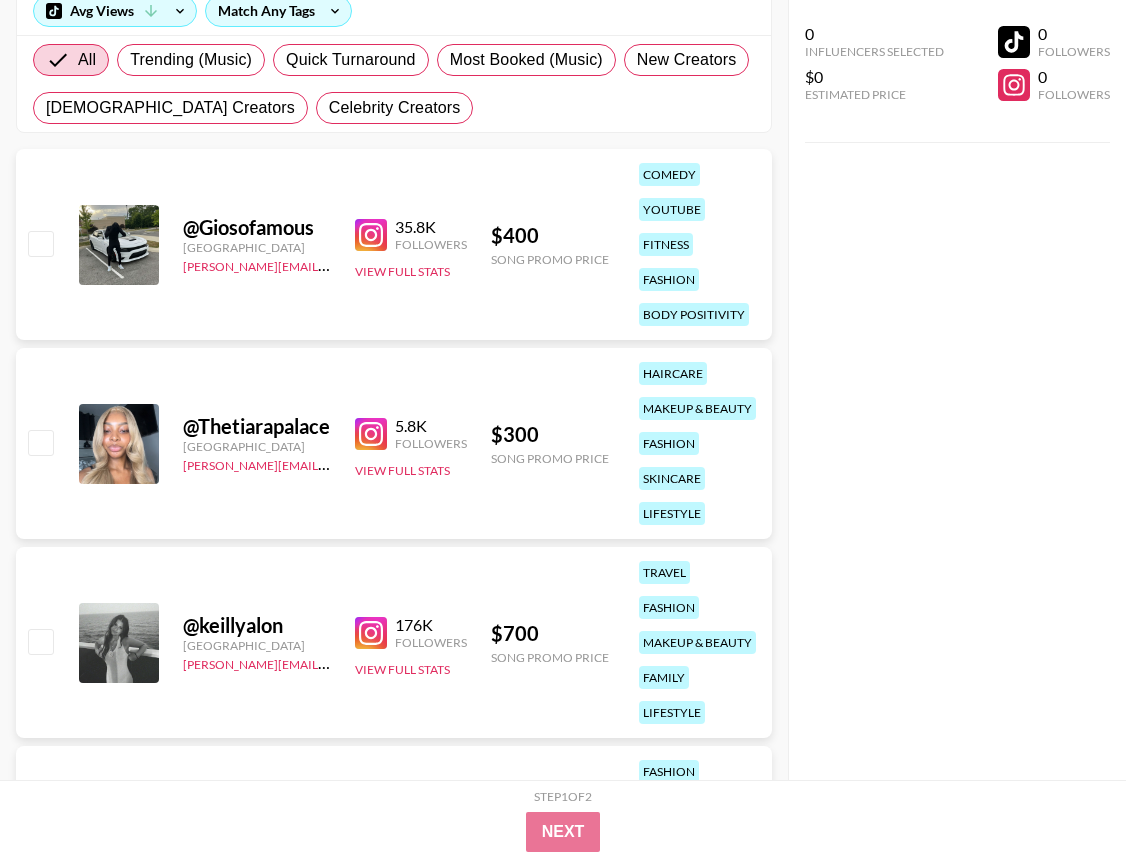 click at bounding box center [371, 434] 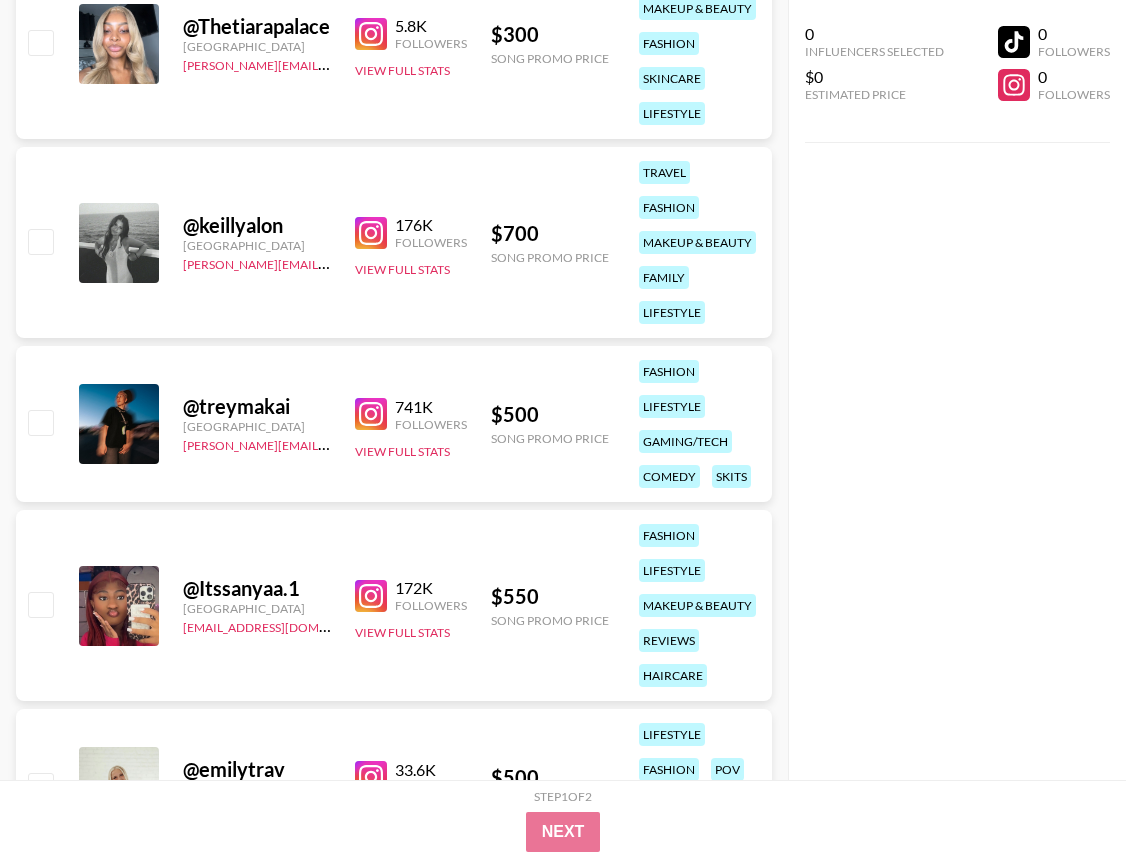 scroll, scrollTop: 701, scrollLeft: 0, axis: vertical 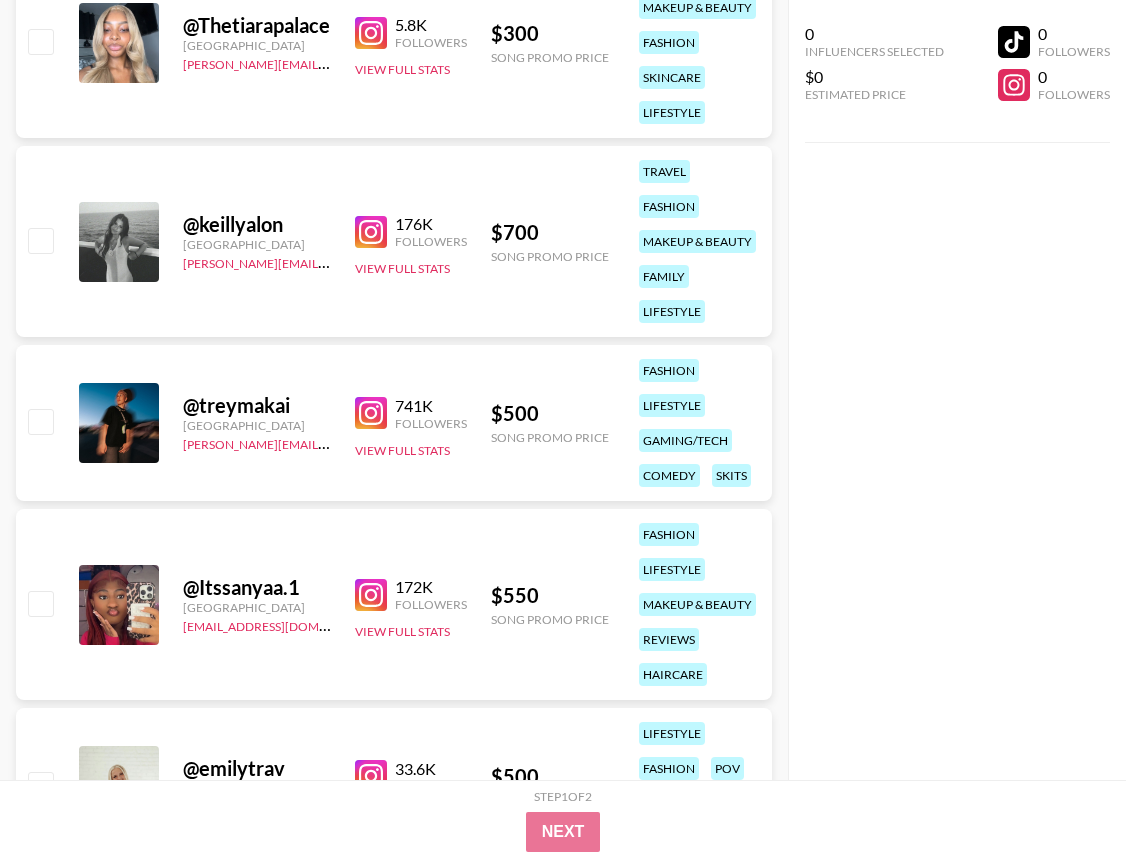 click on "741K Followers View Full Stats" at bounding box center (411, 423) 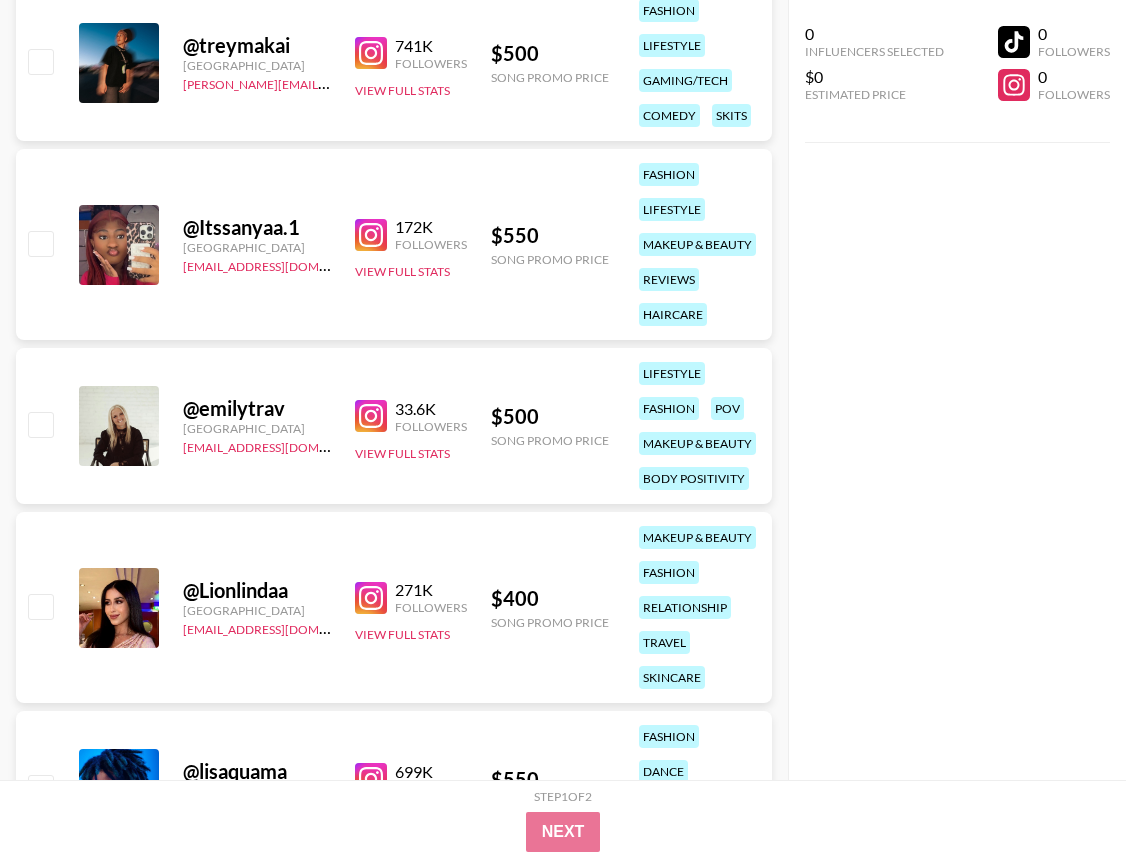 scroll, scrollTop: 1062, scrollLeft: 0, axis: vertical 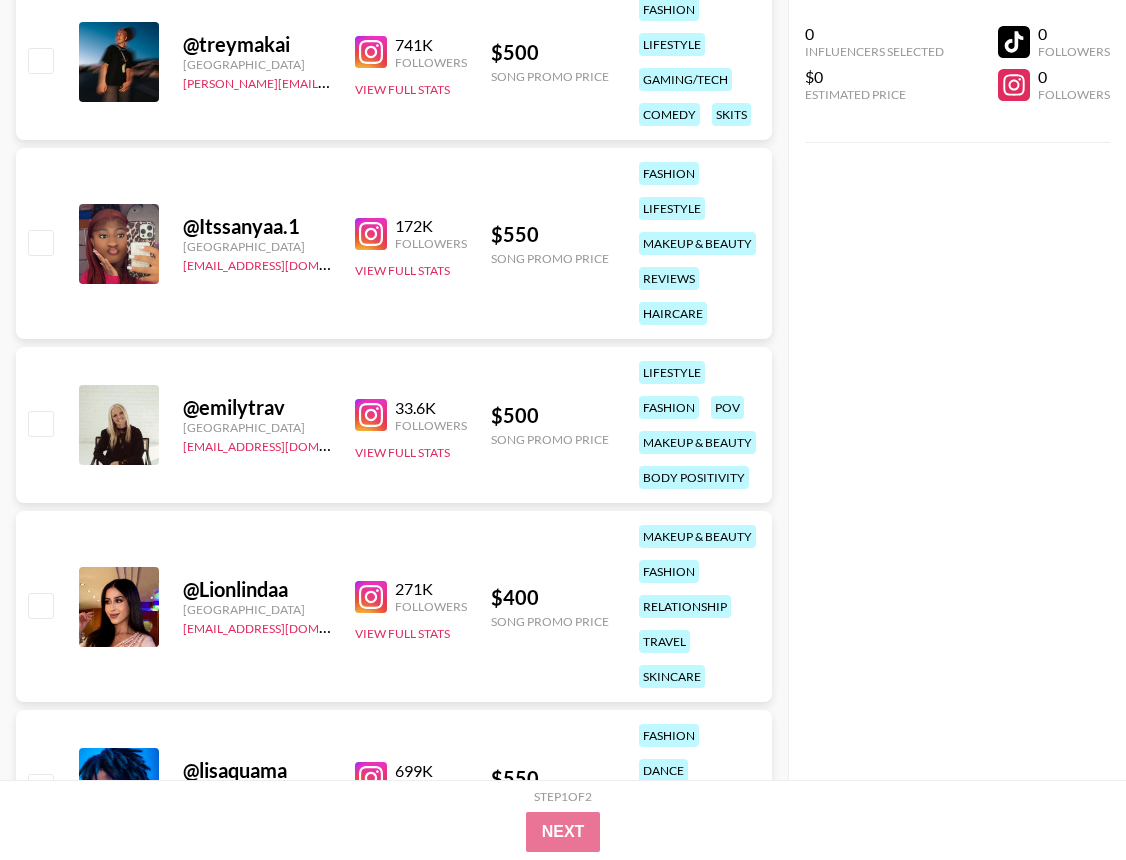 click at bounding box center (371, 234) 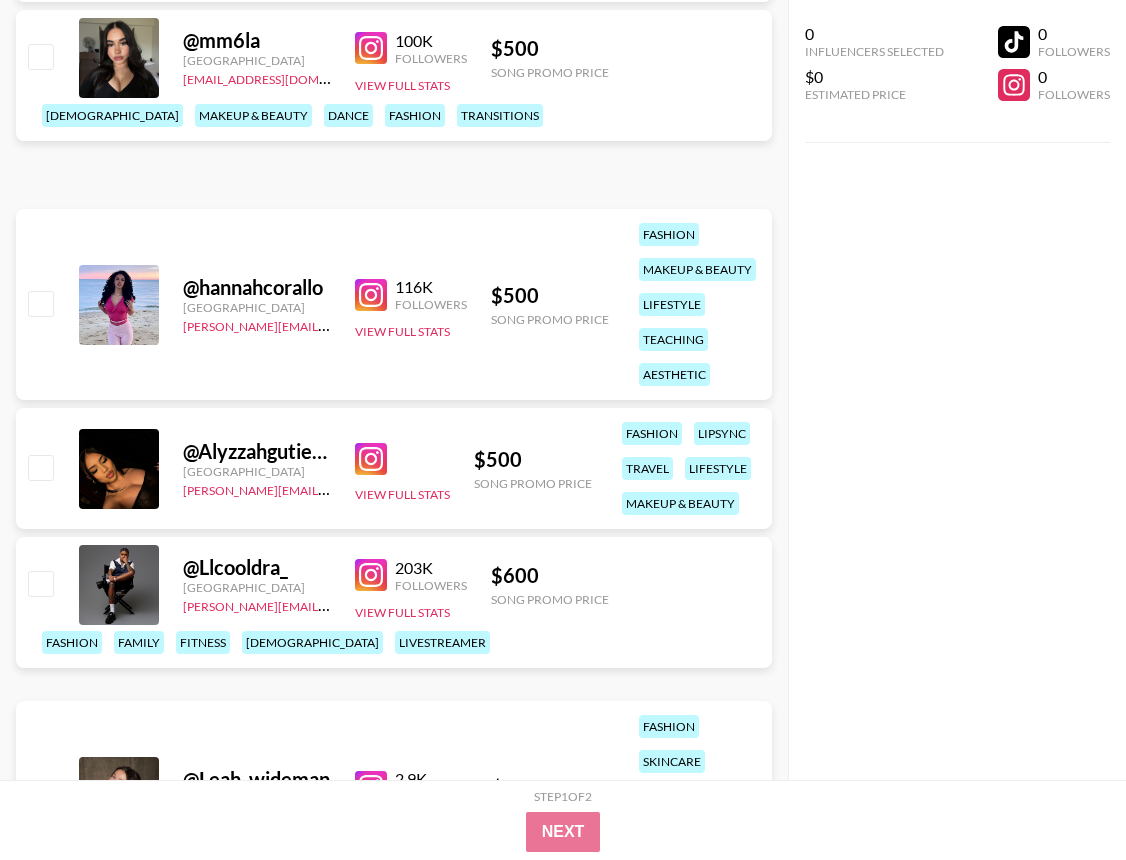 scroll, scrollTop: 4685, scrollLeft: 0, axis: vertical 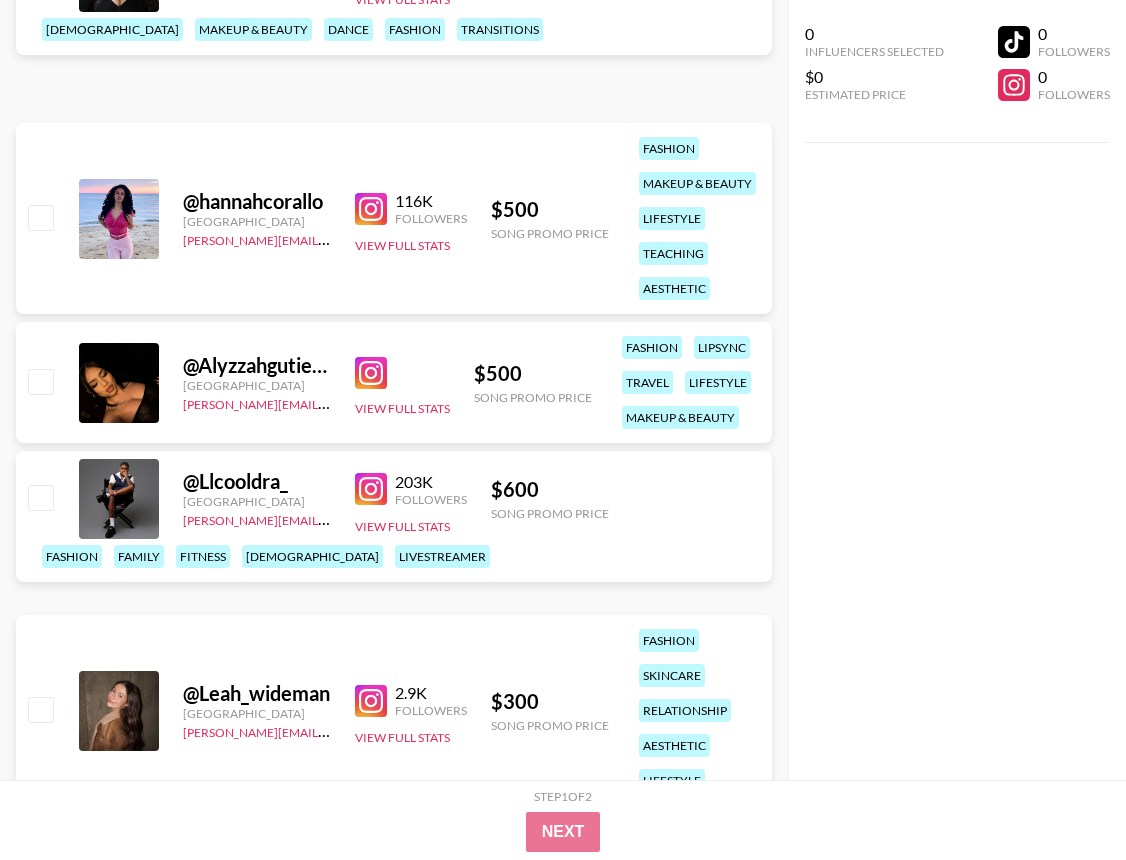 click at bounding box center [371, 489] 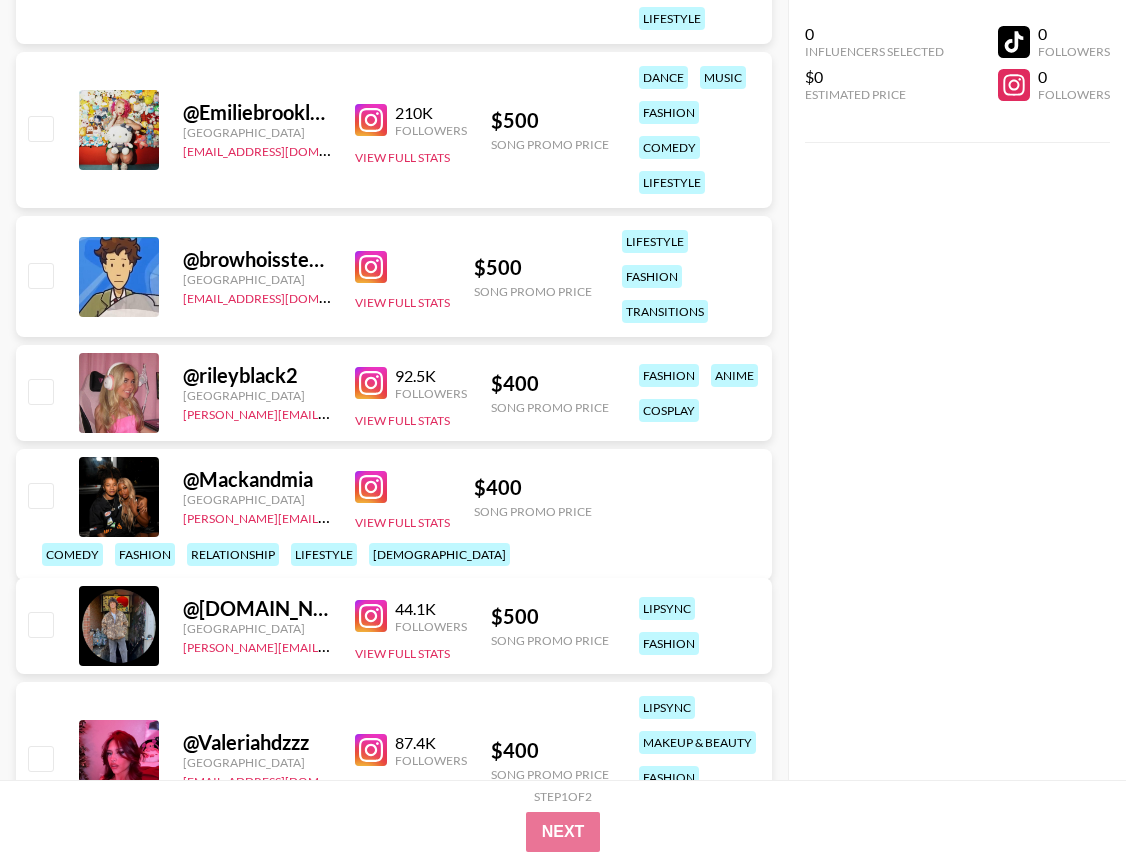 scroll, scrollTop: 5529, scrollLeft: 0, axis: vertical 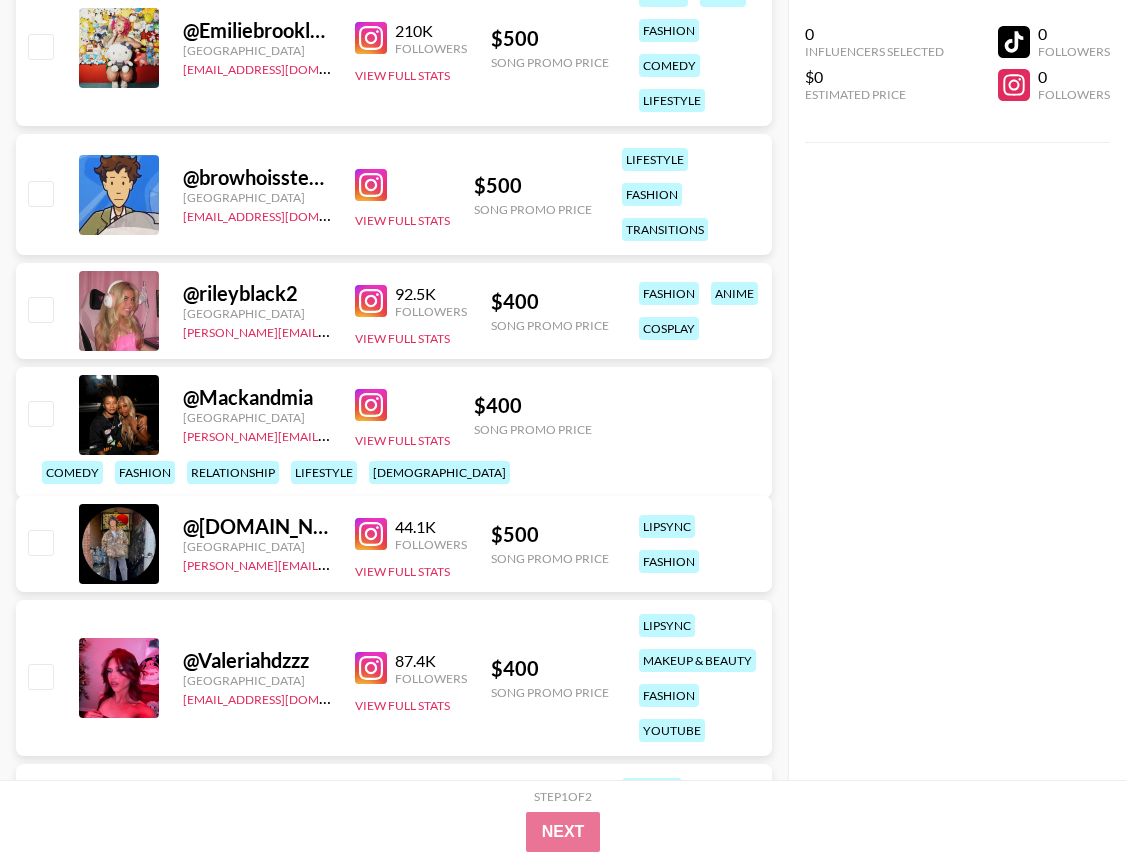 click at bounding box center [371, 405] 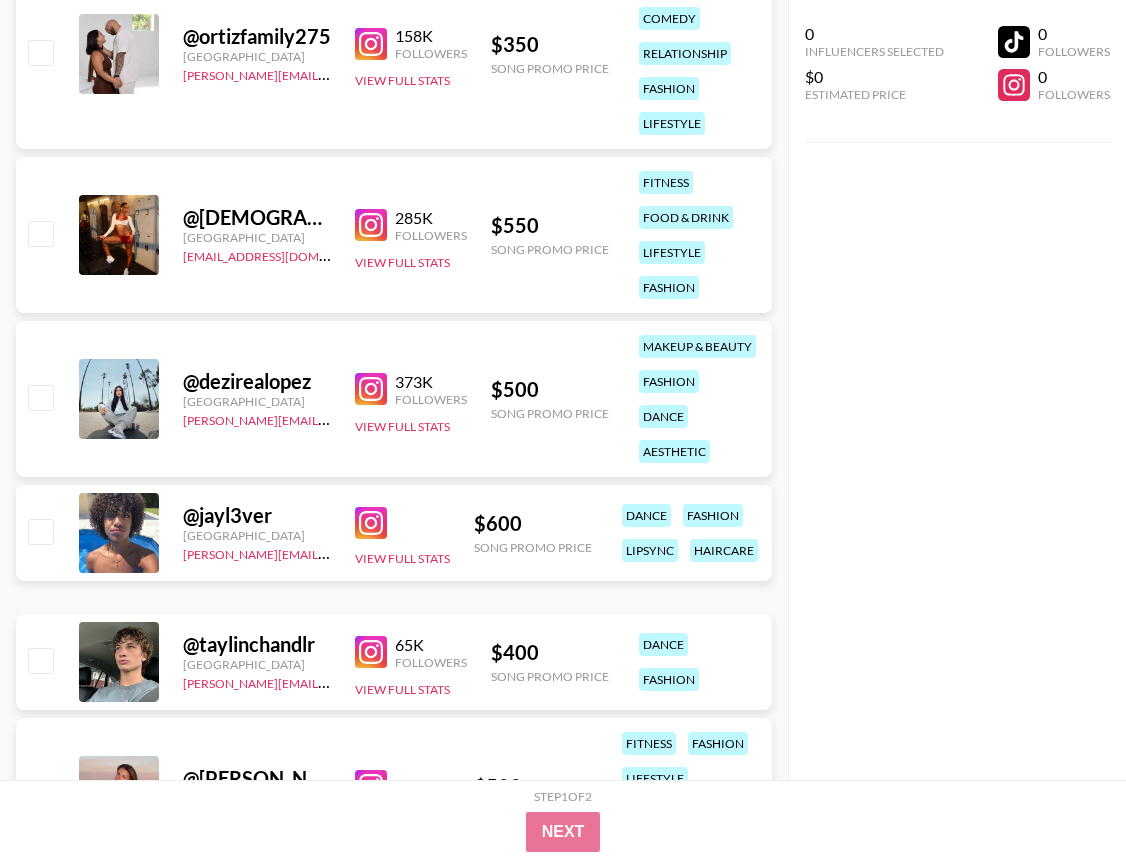 scroll, scrollTop: 7417, scrollLeft: 0, axis: vertical 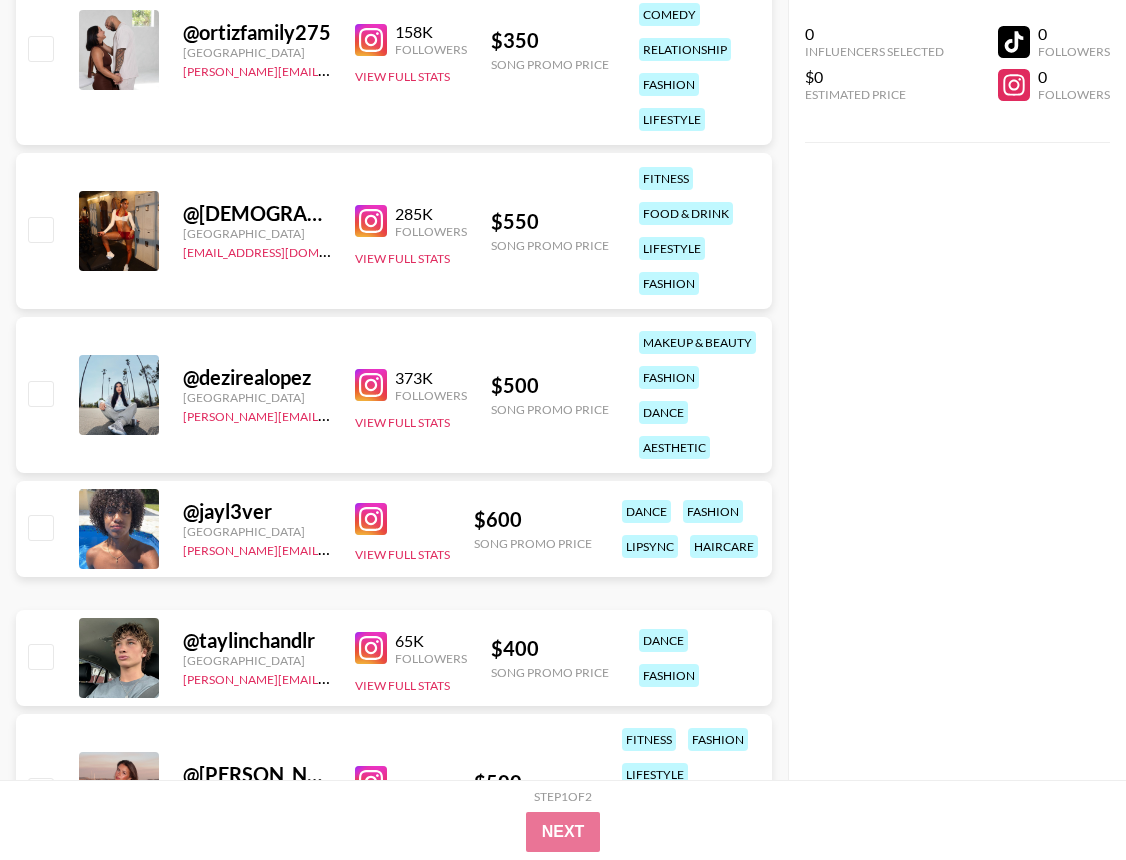 click at bounding box center (371, 221) 